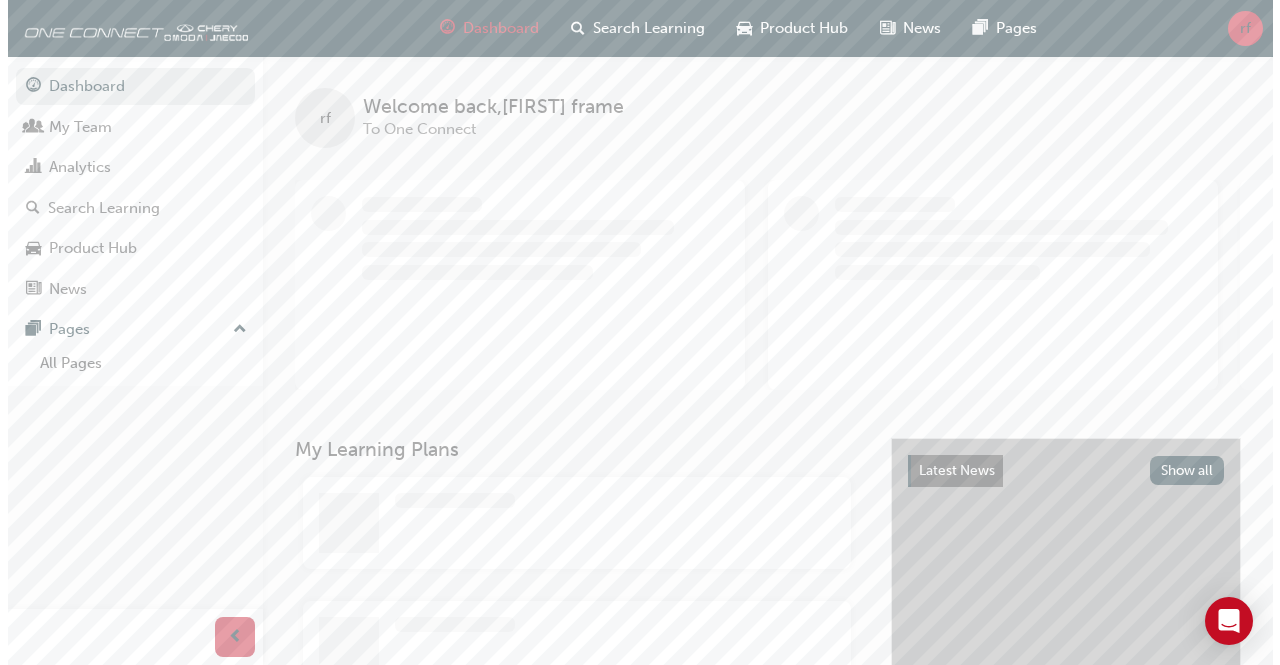 scroll, scrollTop: 0, scrollLeft: 0, axis: both 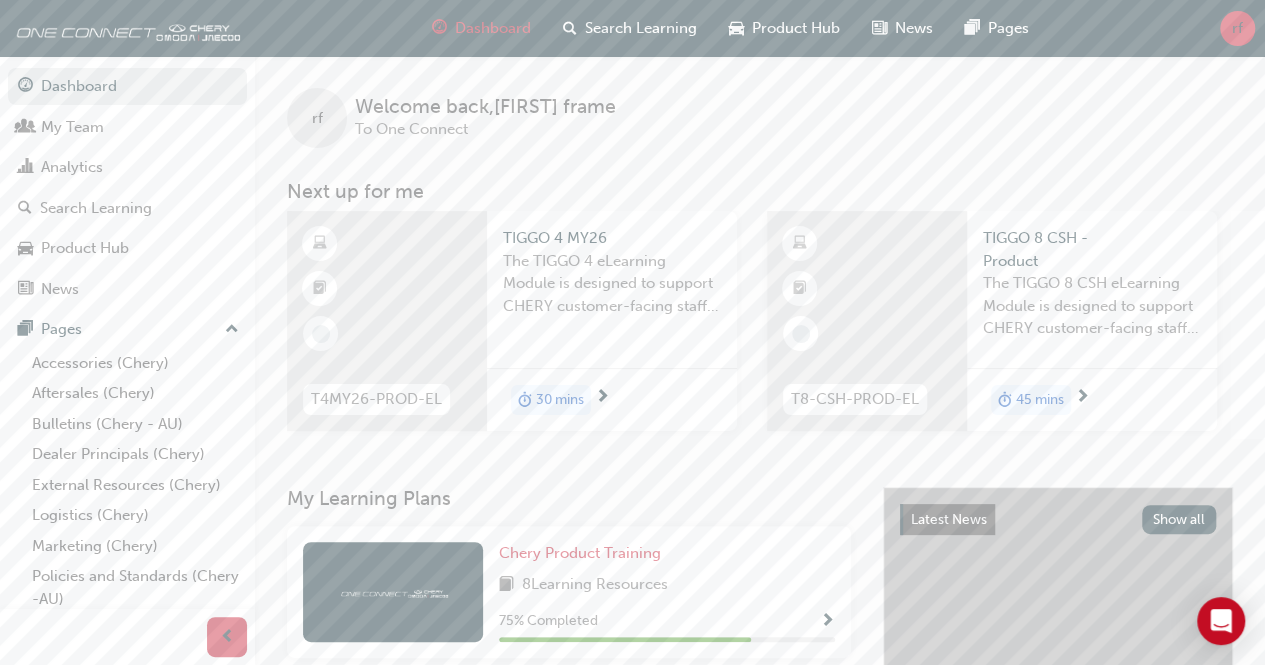 click at bounding box center [387, 321] 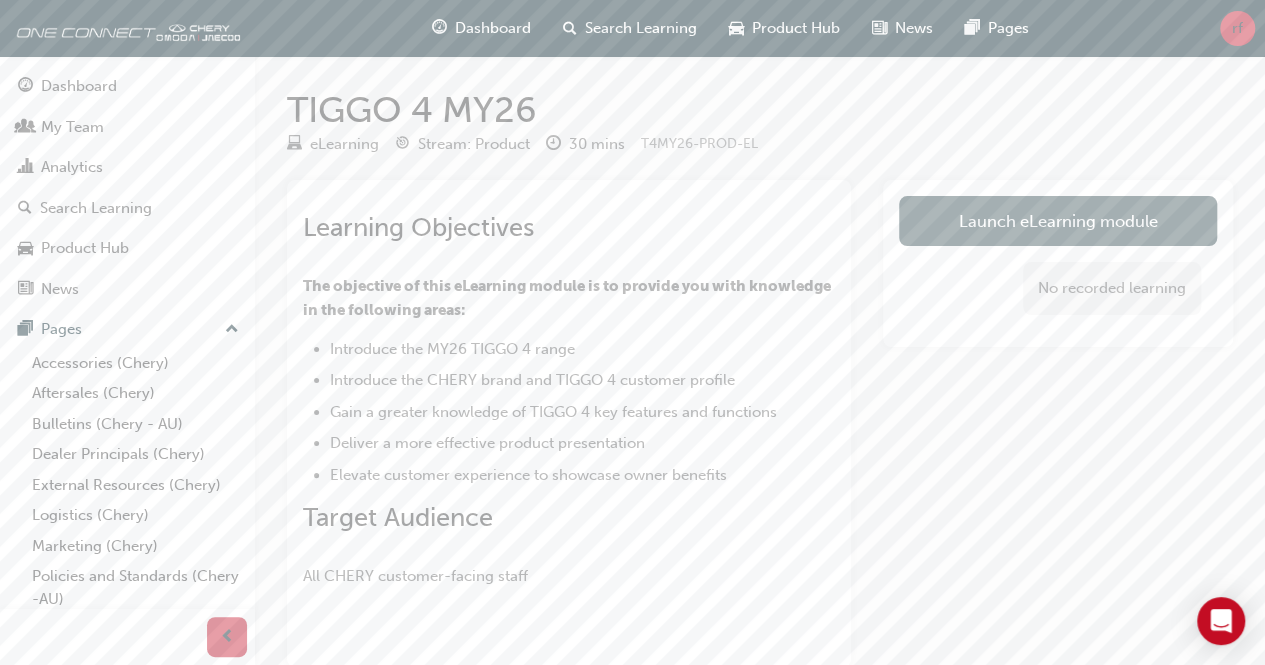click on "Launch eLearning module" at bounding box center [1058, 221] 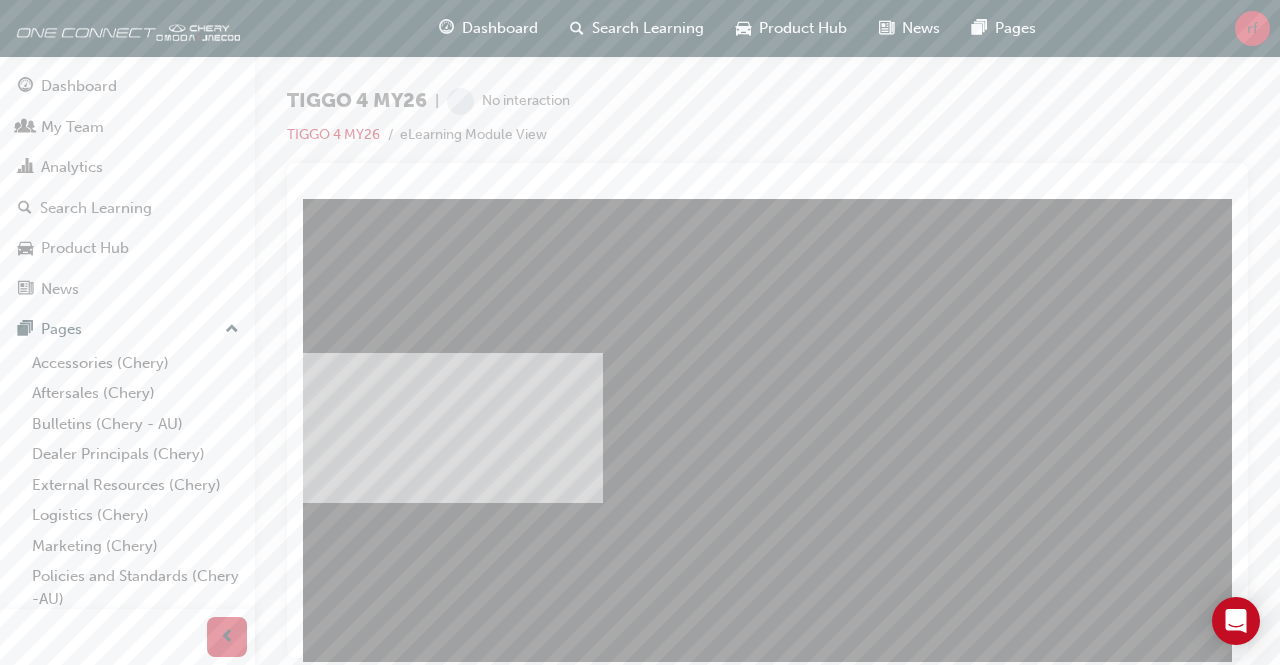 scroll, scrollTop: 0, scrollLeft: 0, axis: both 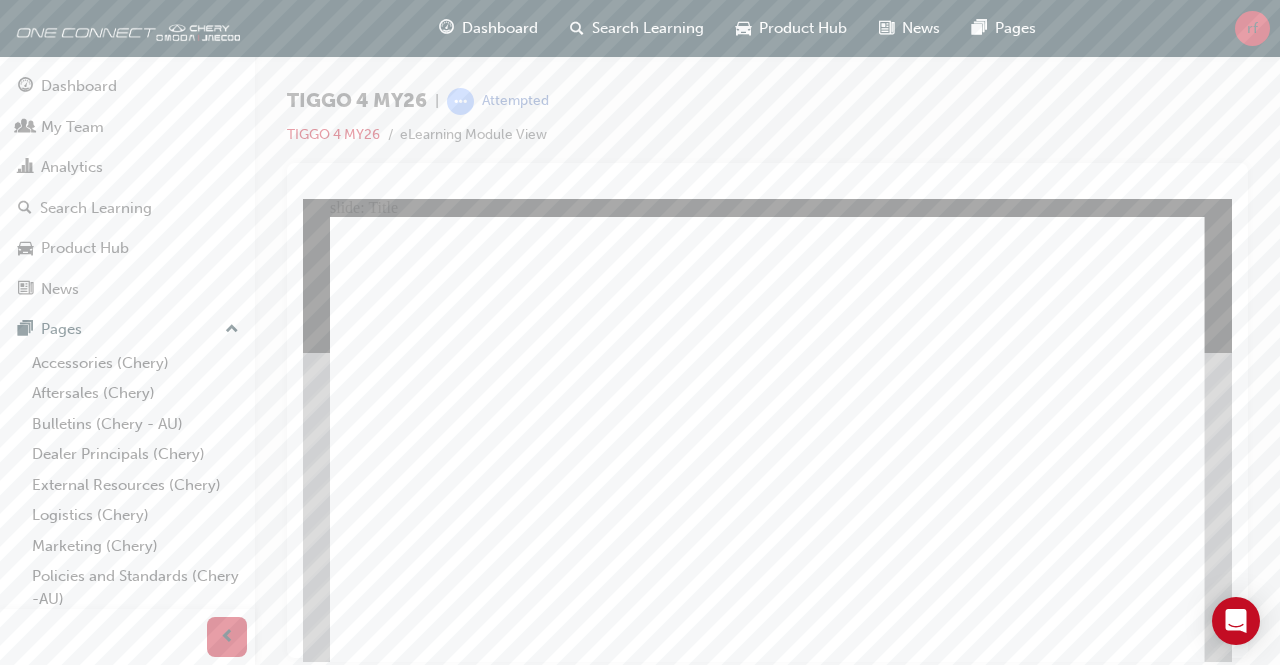 click 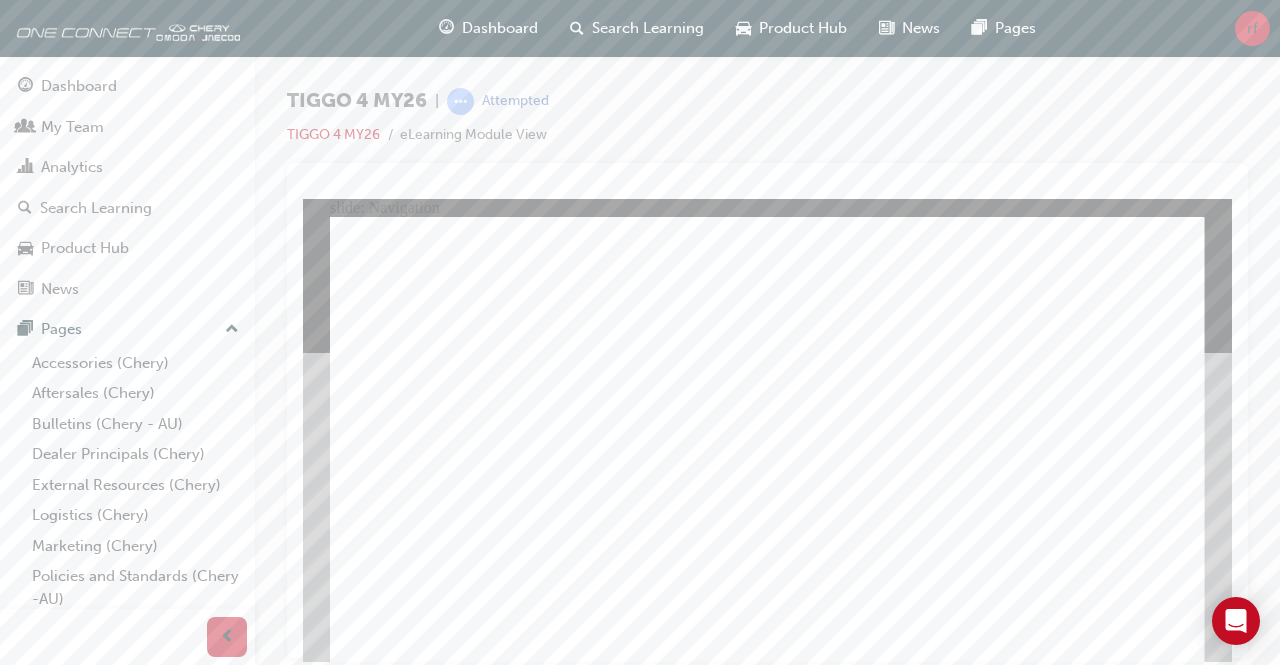 click 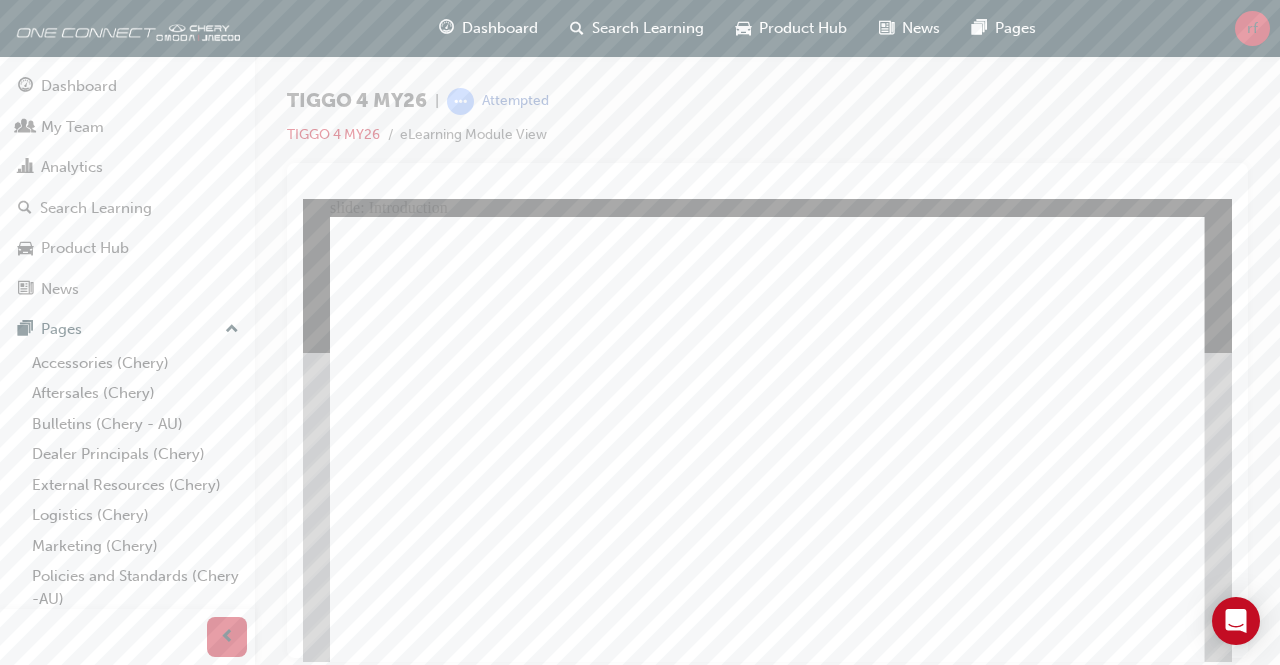 click 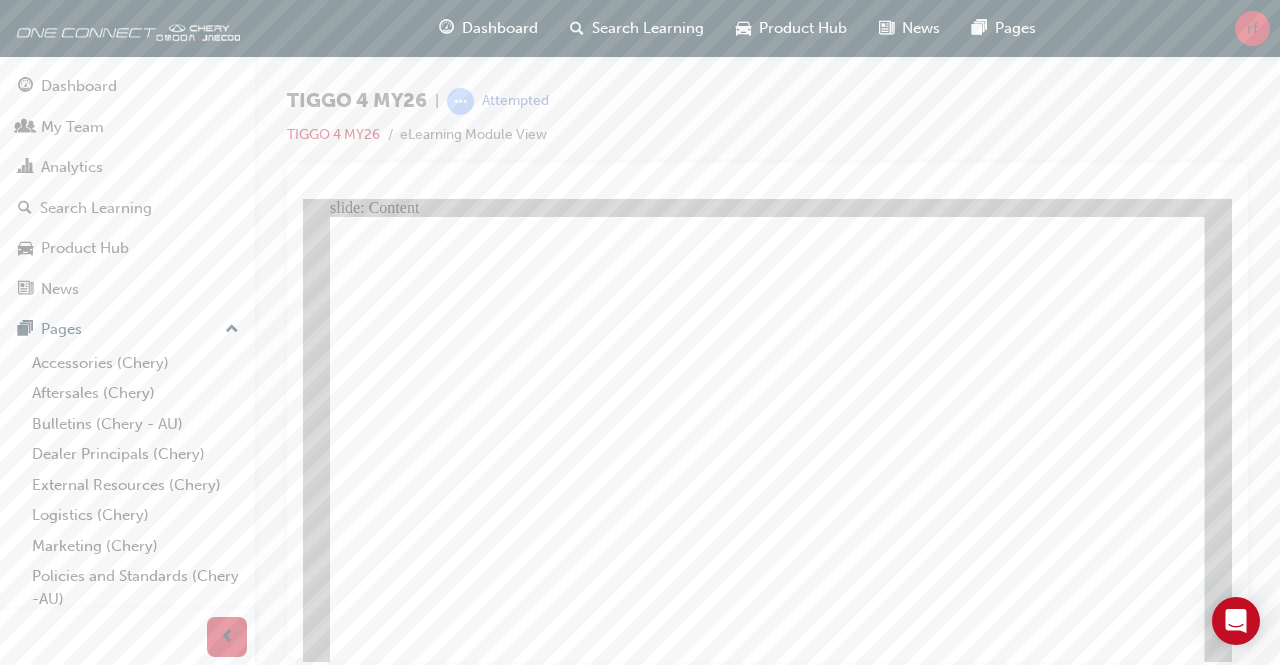 click 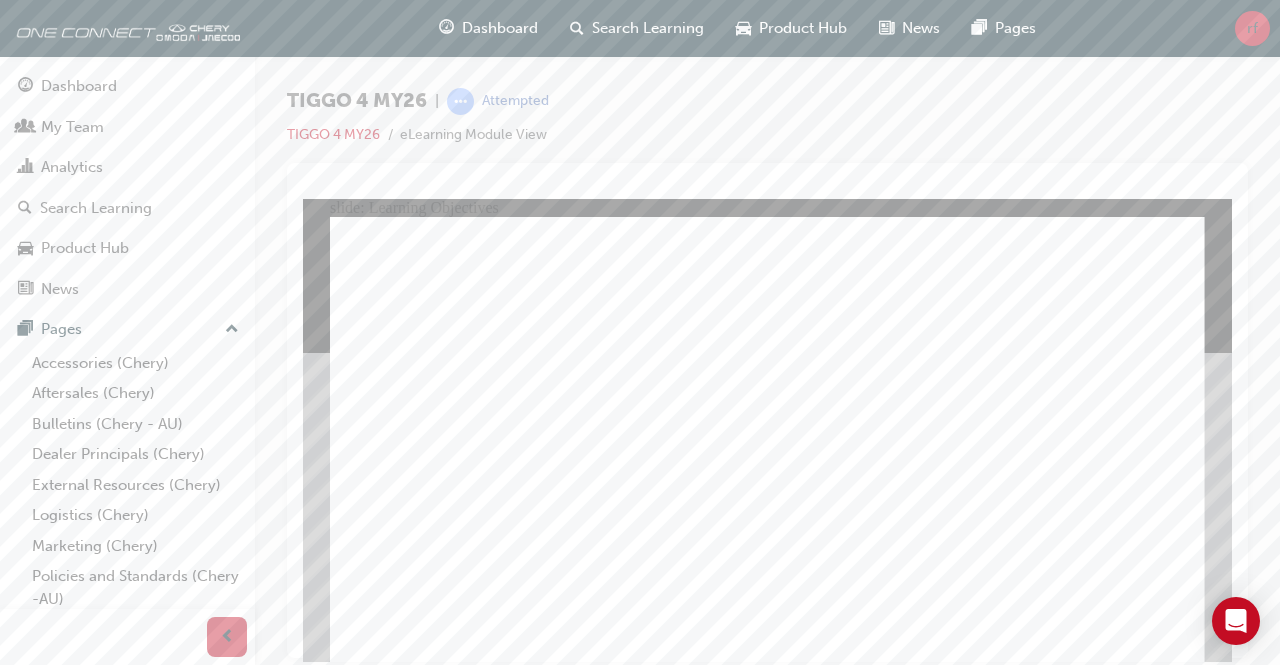 click 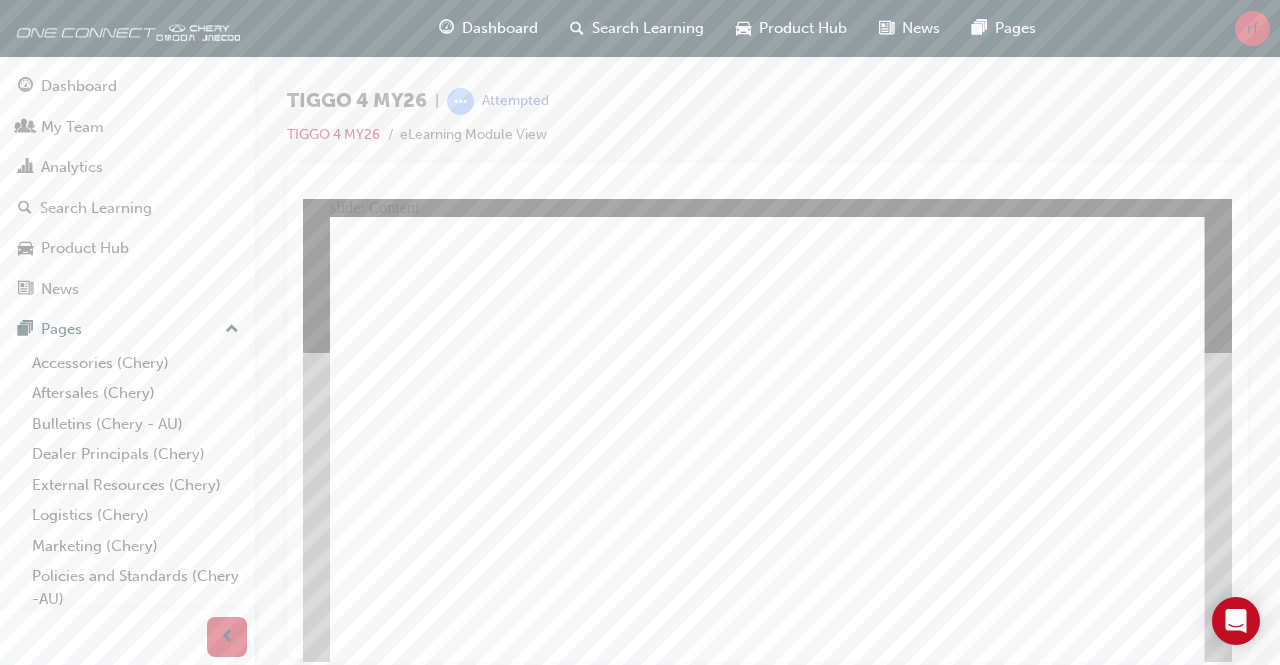 click 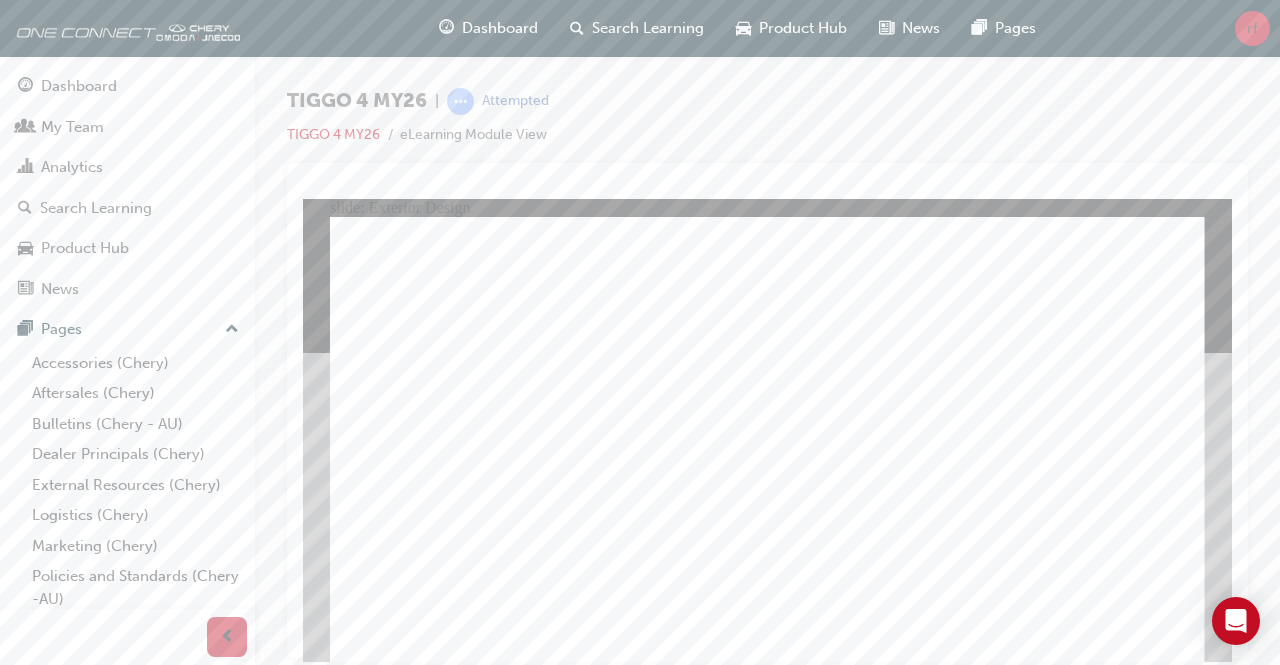 click 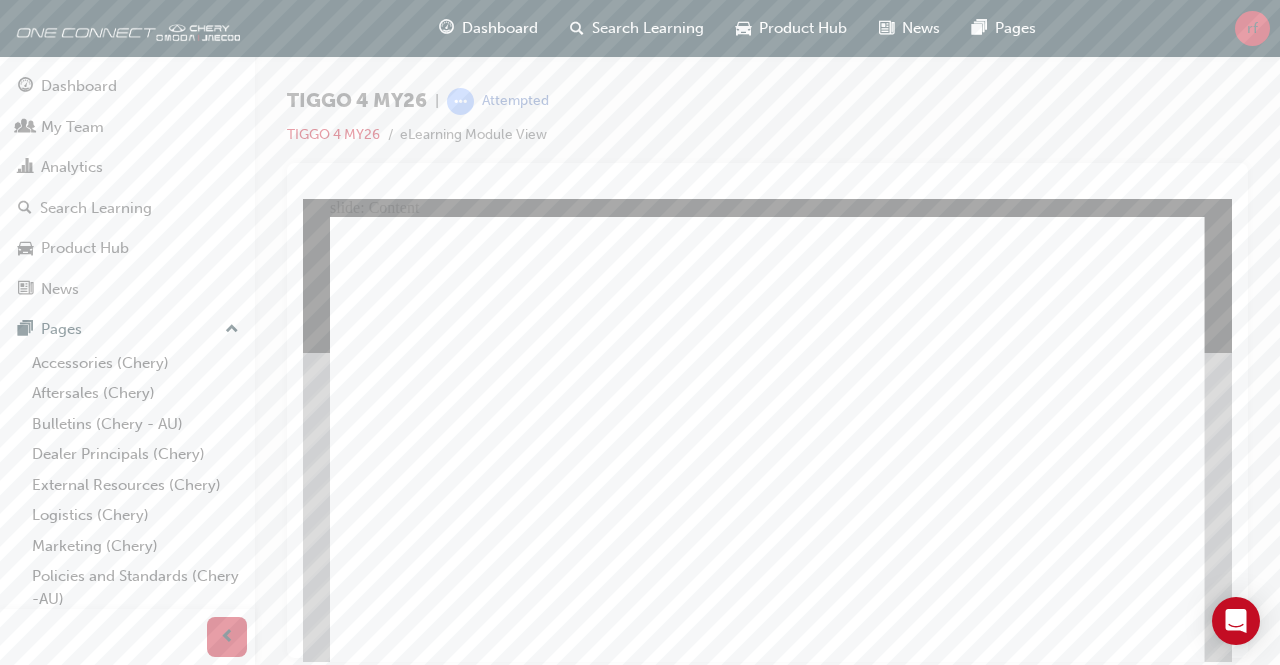 click 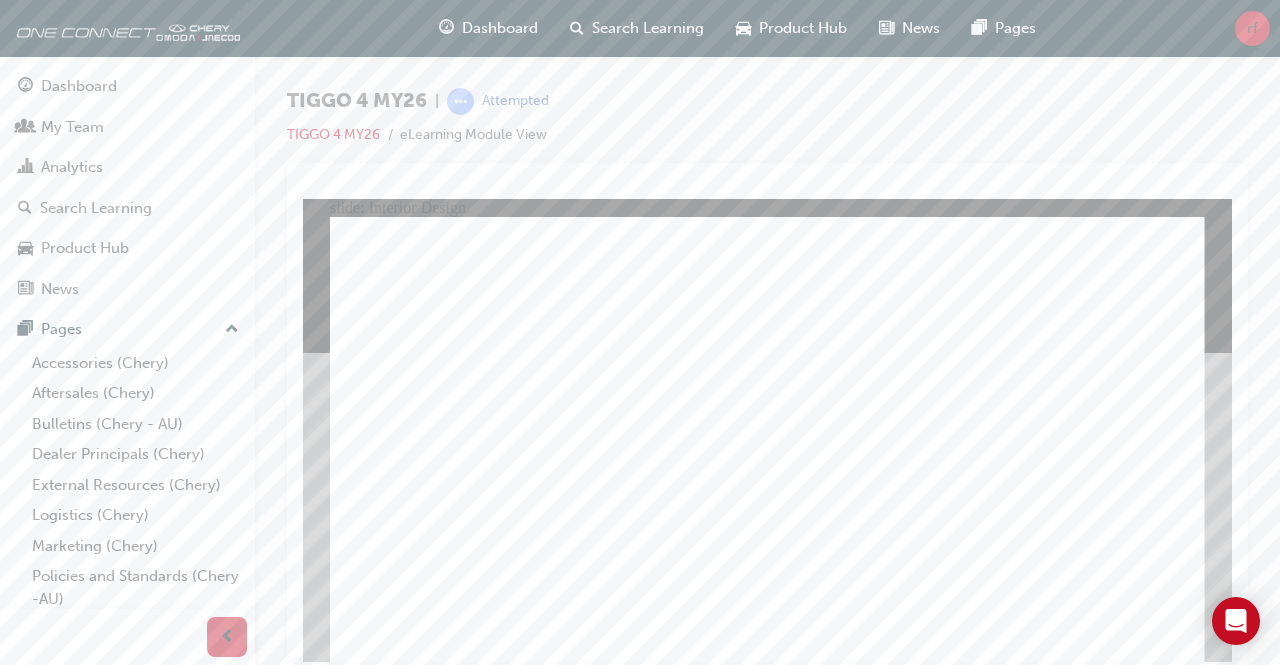 click 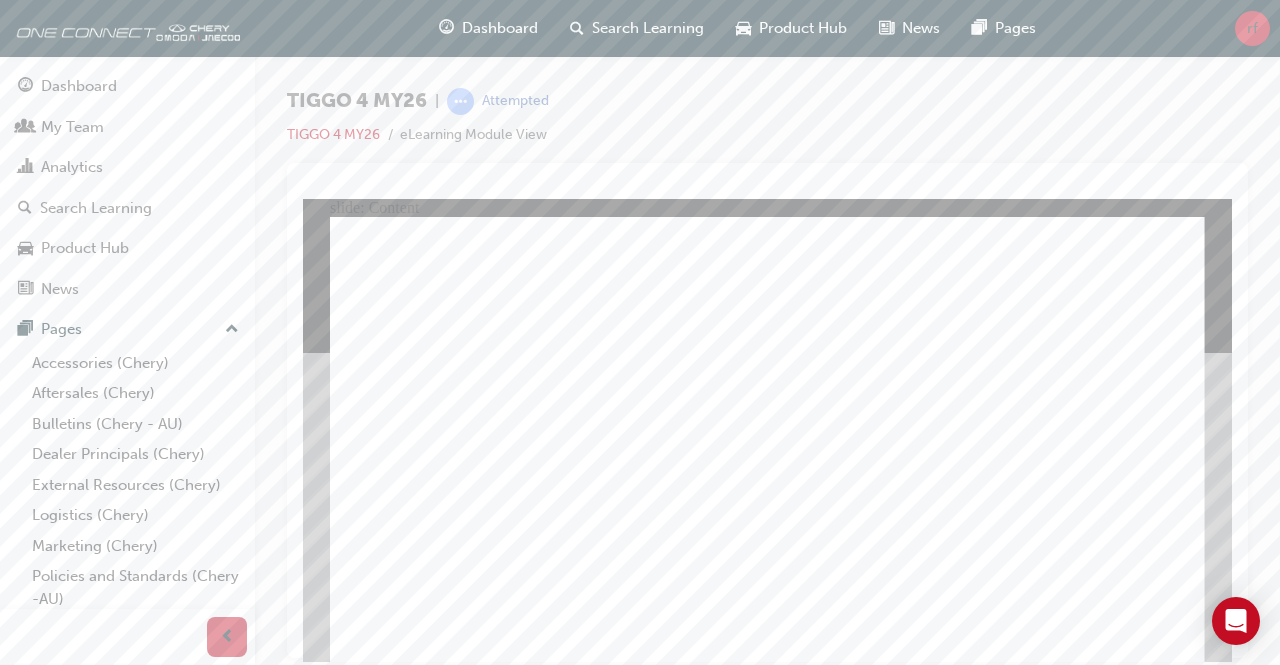 click 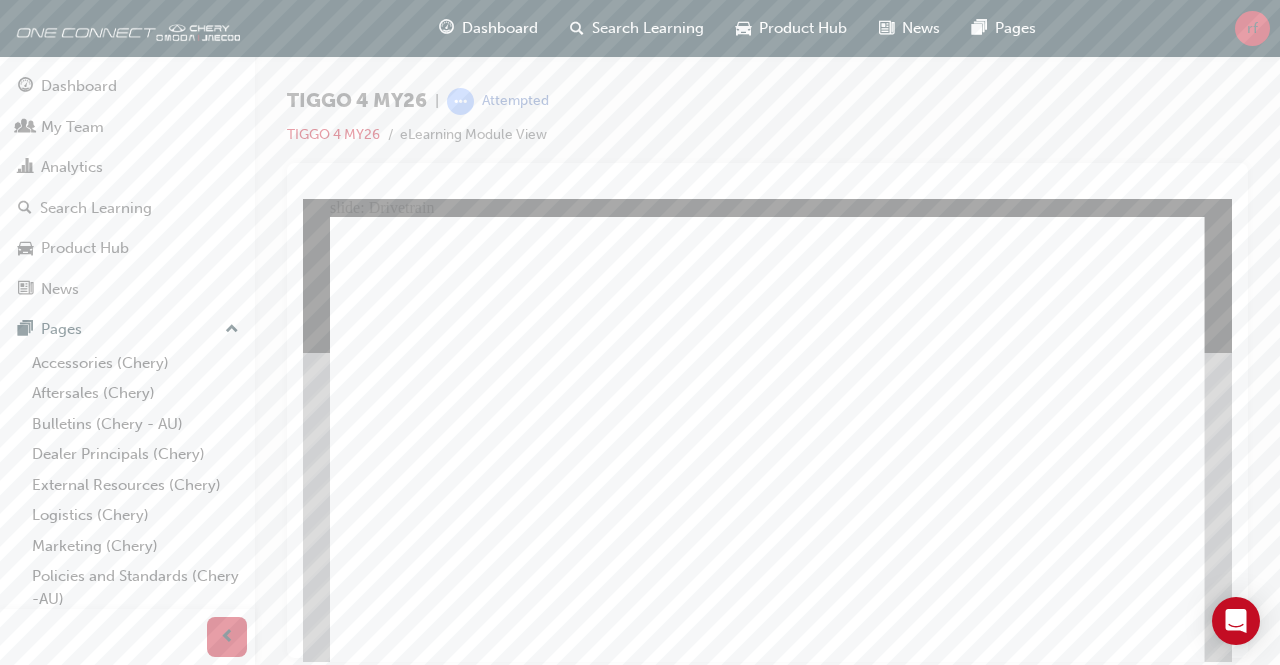 click 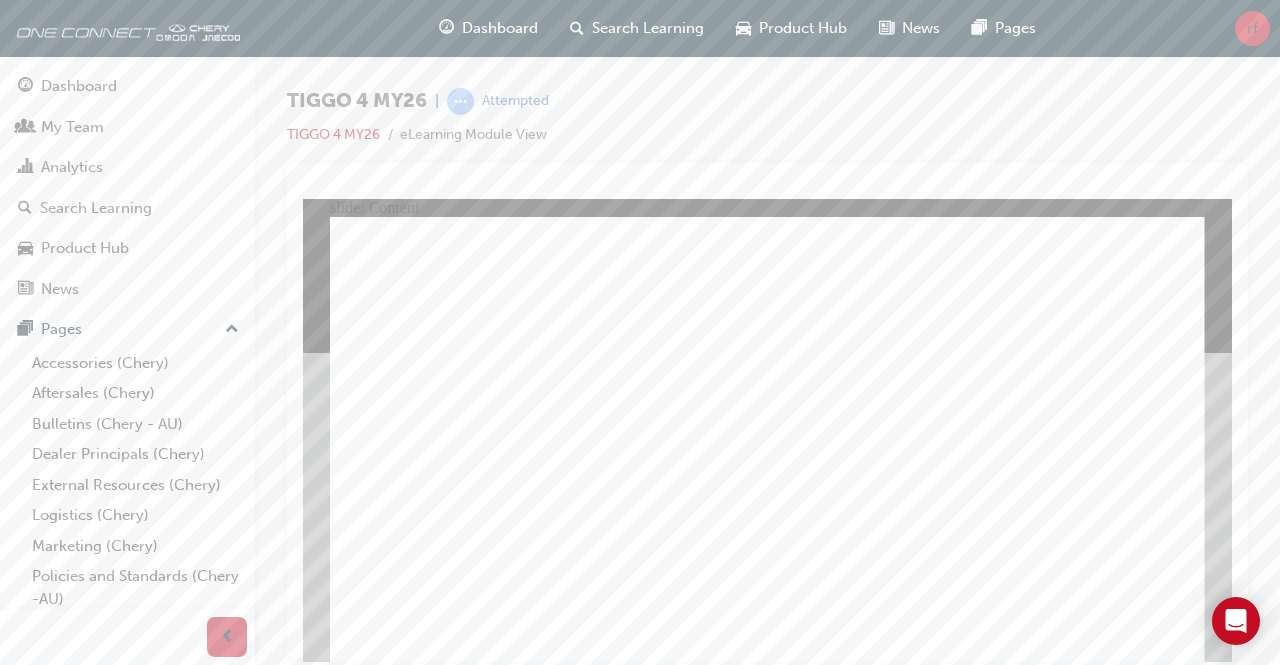 click 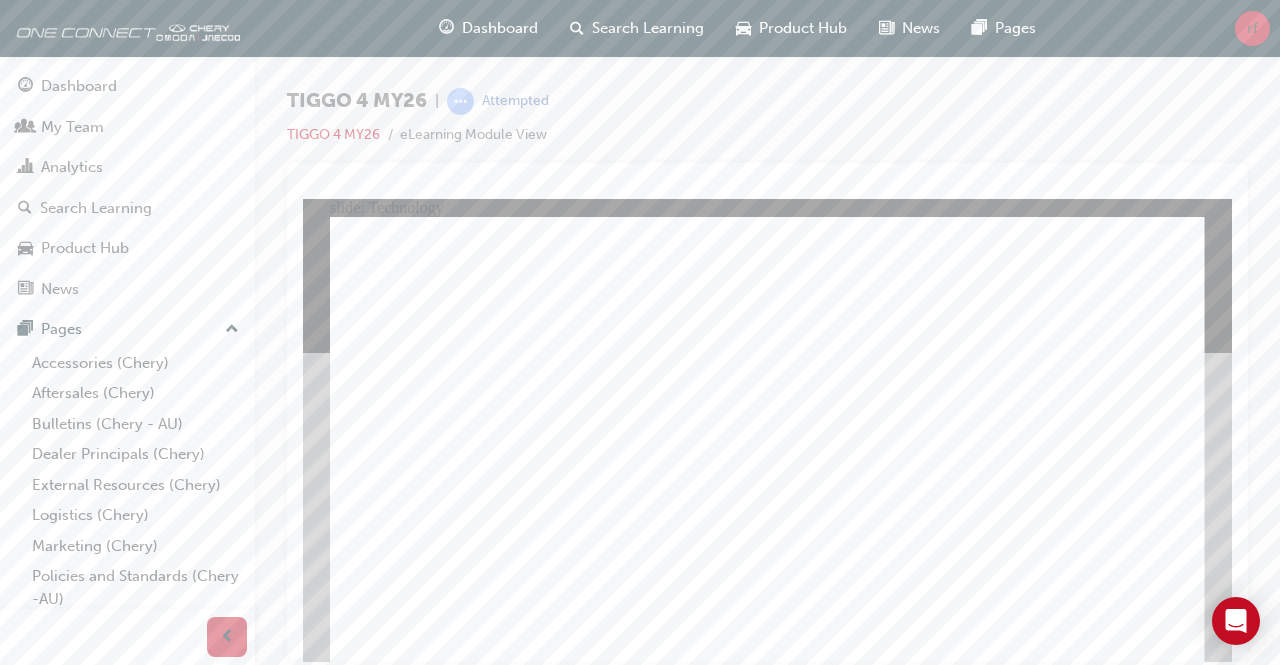 click 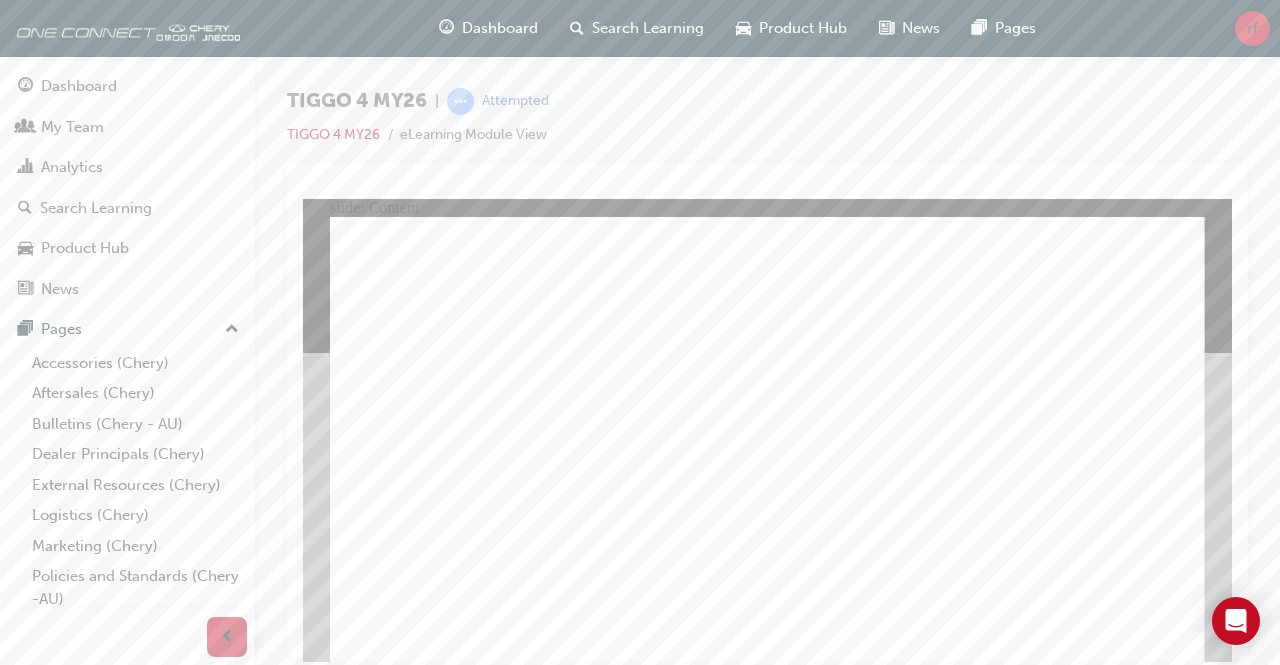 click 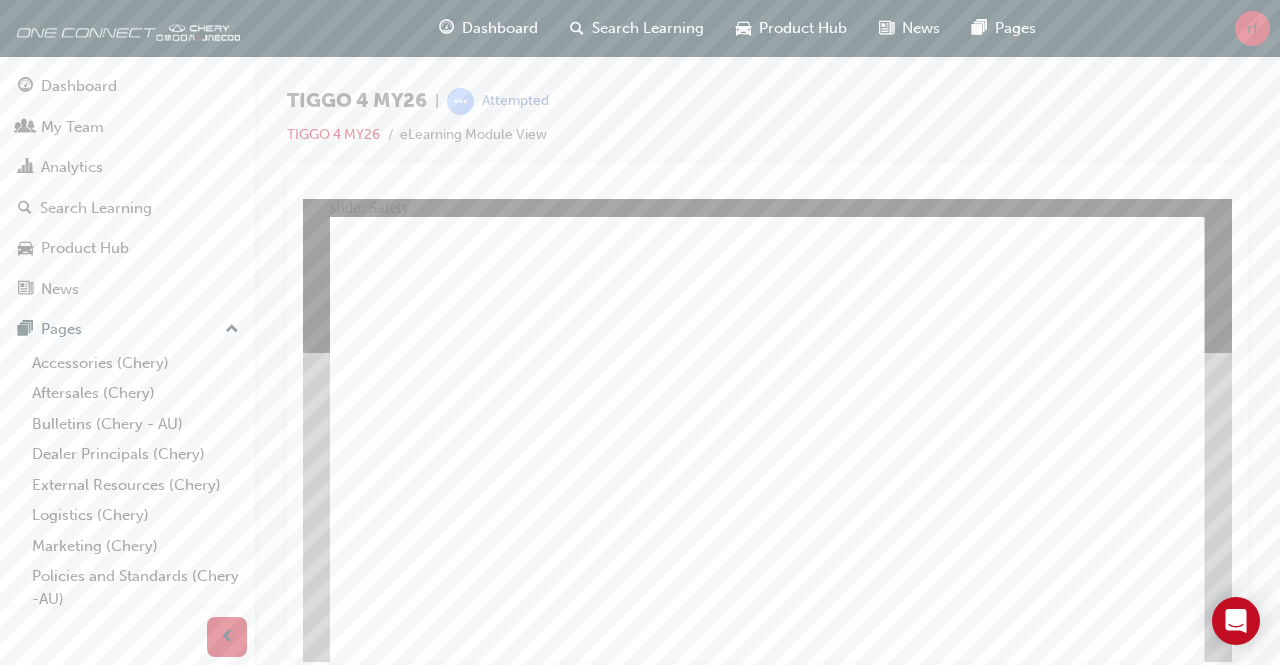 click 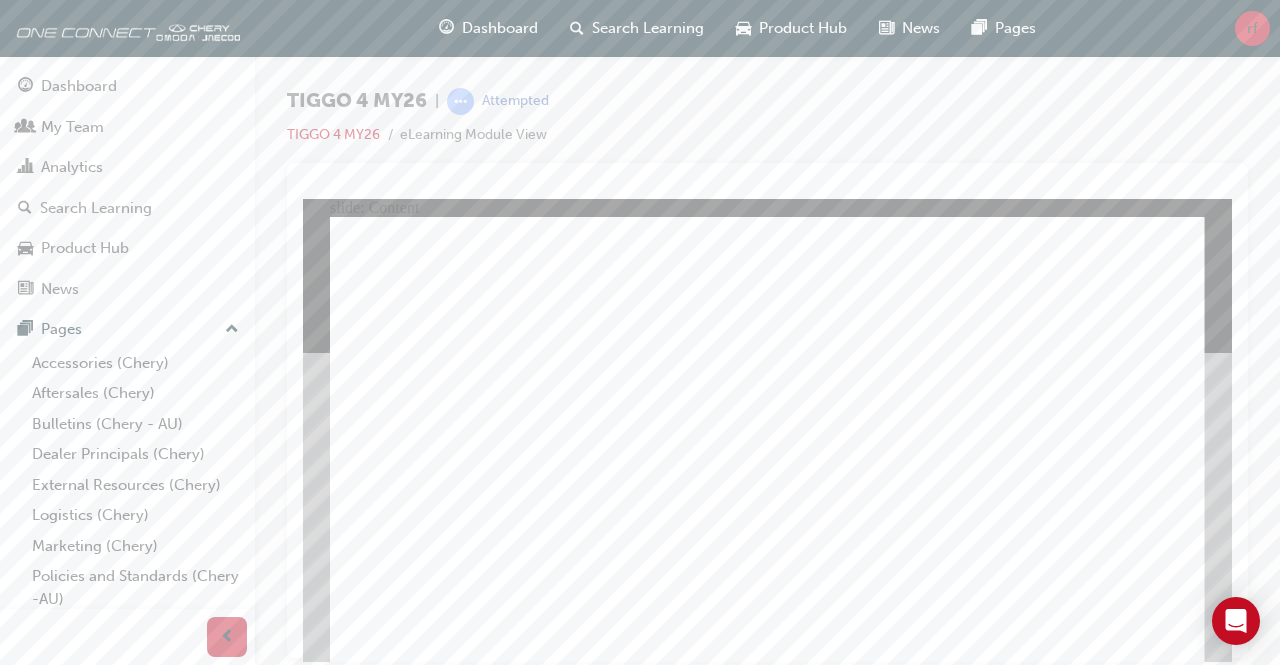 click 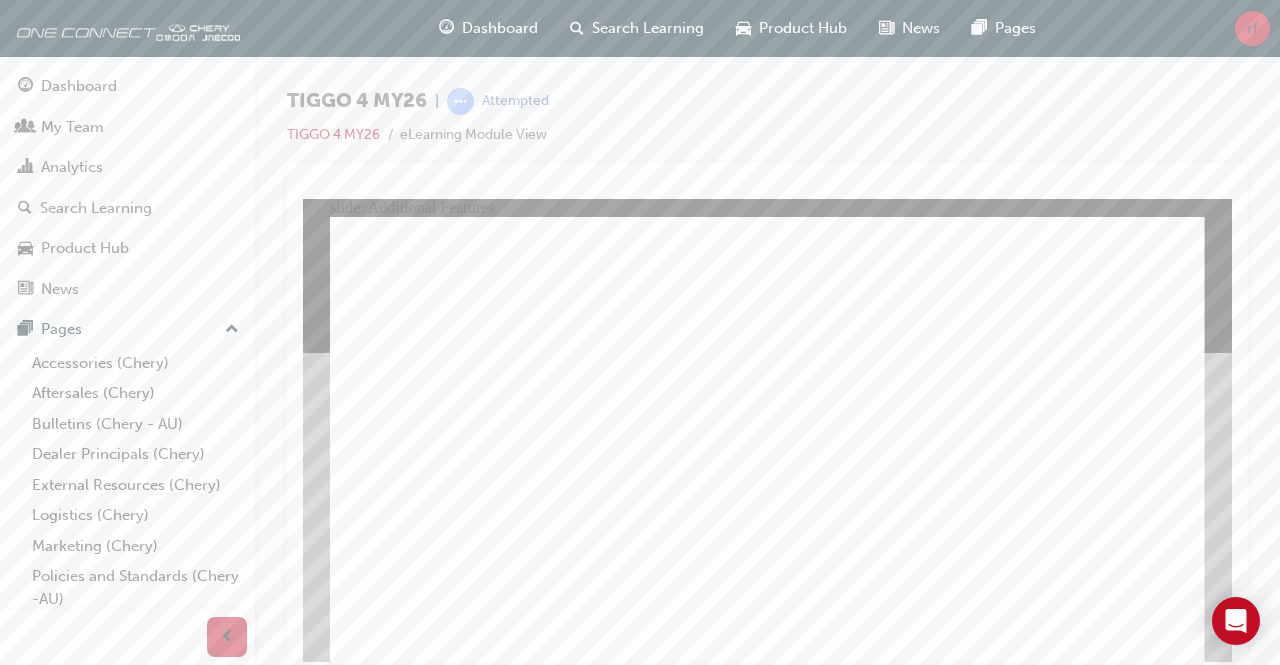 click 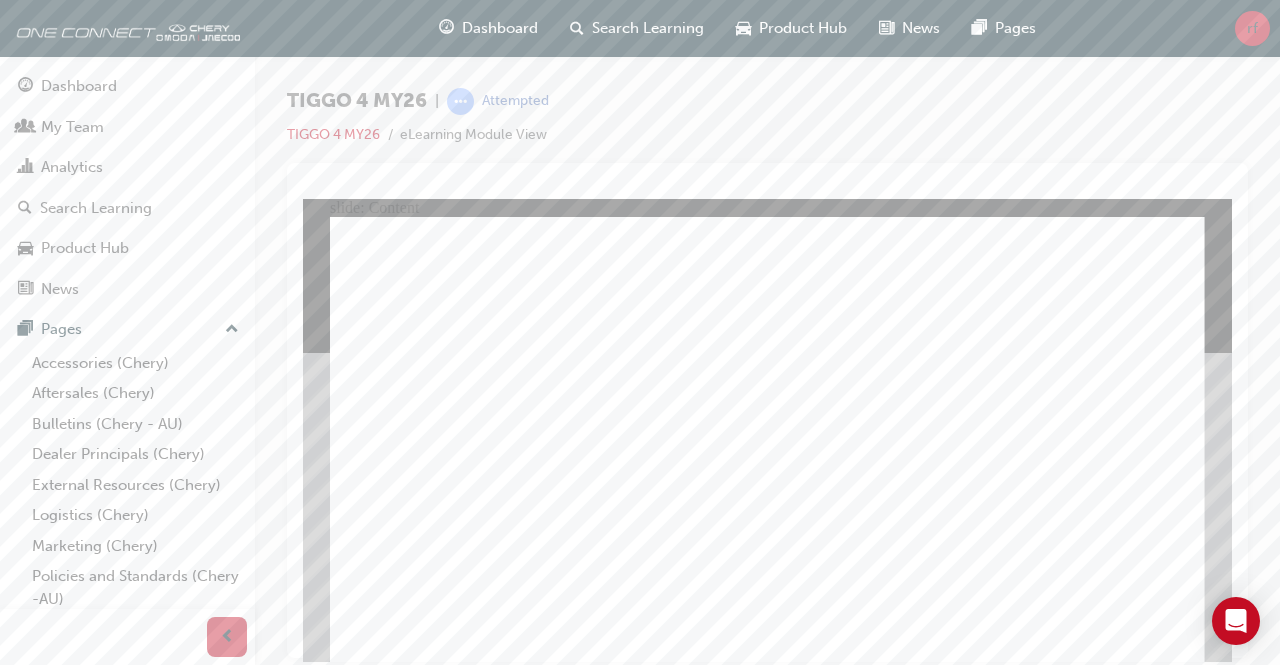 click 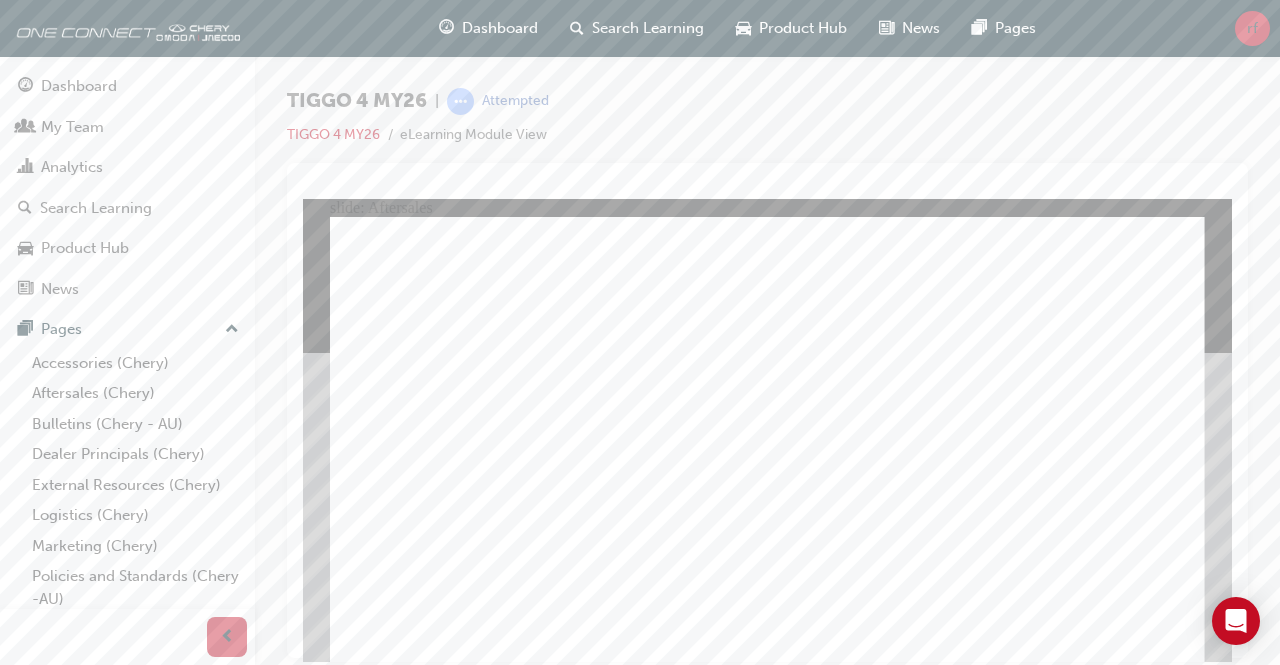click 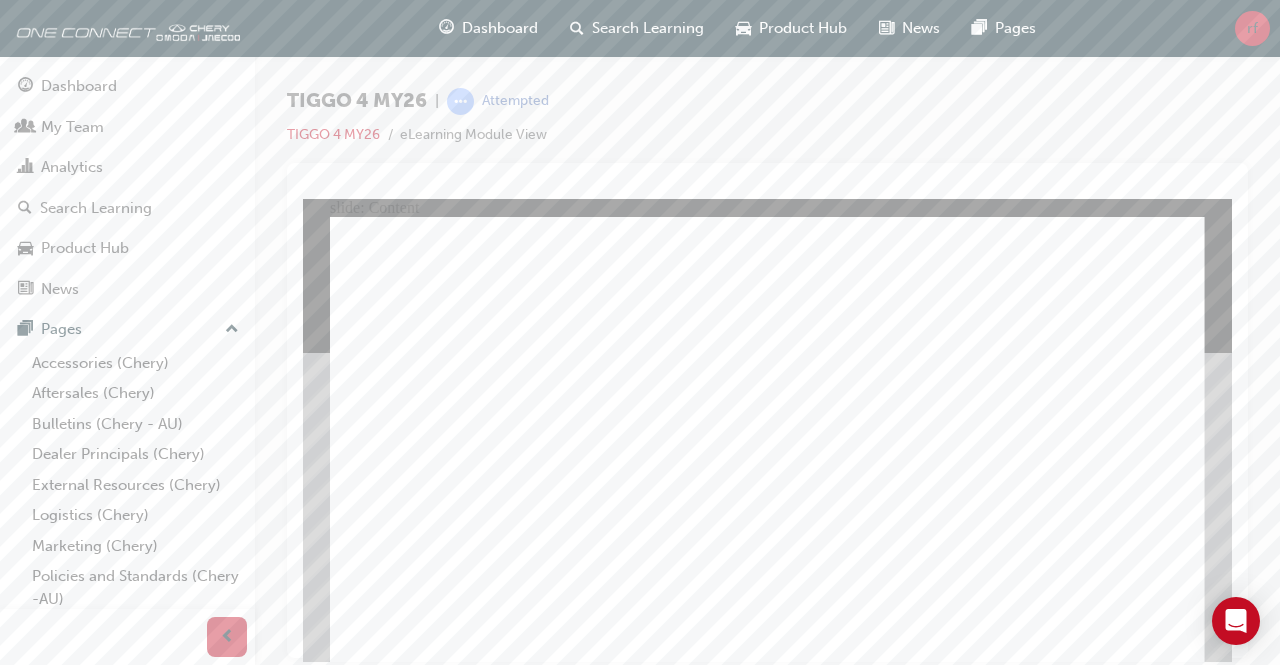 click 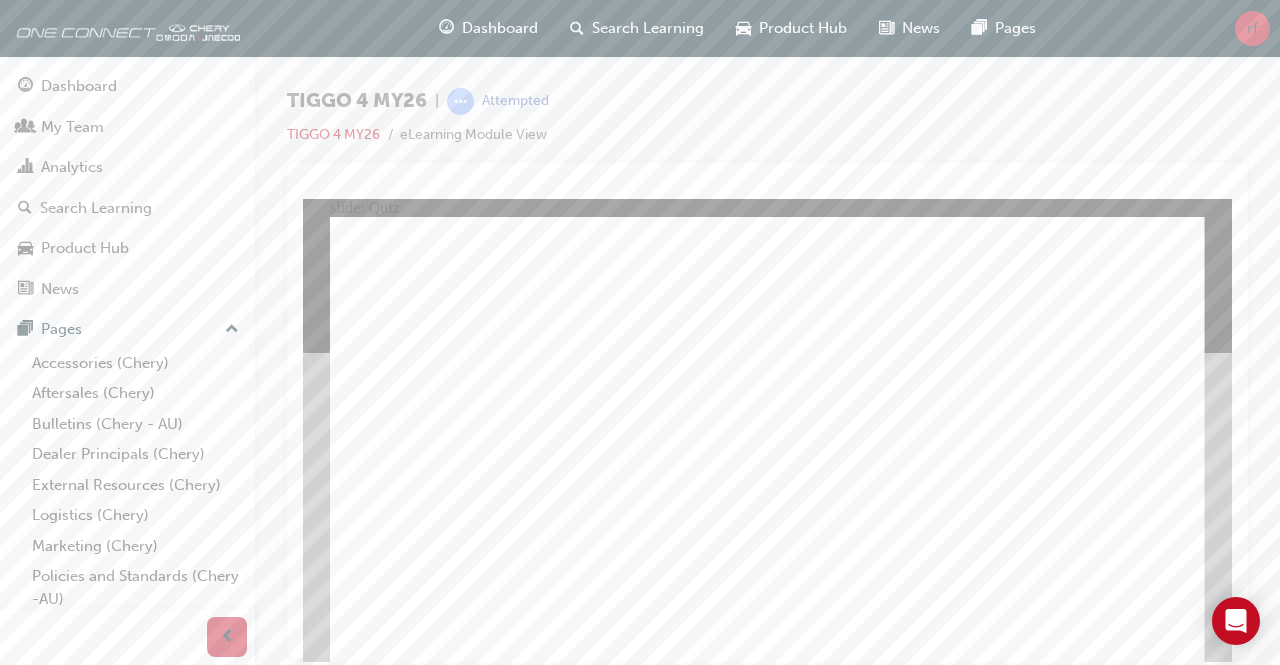 click 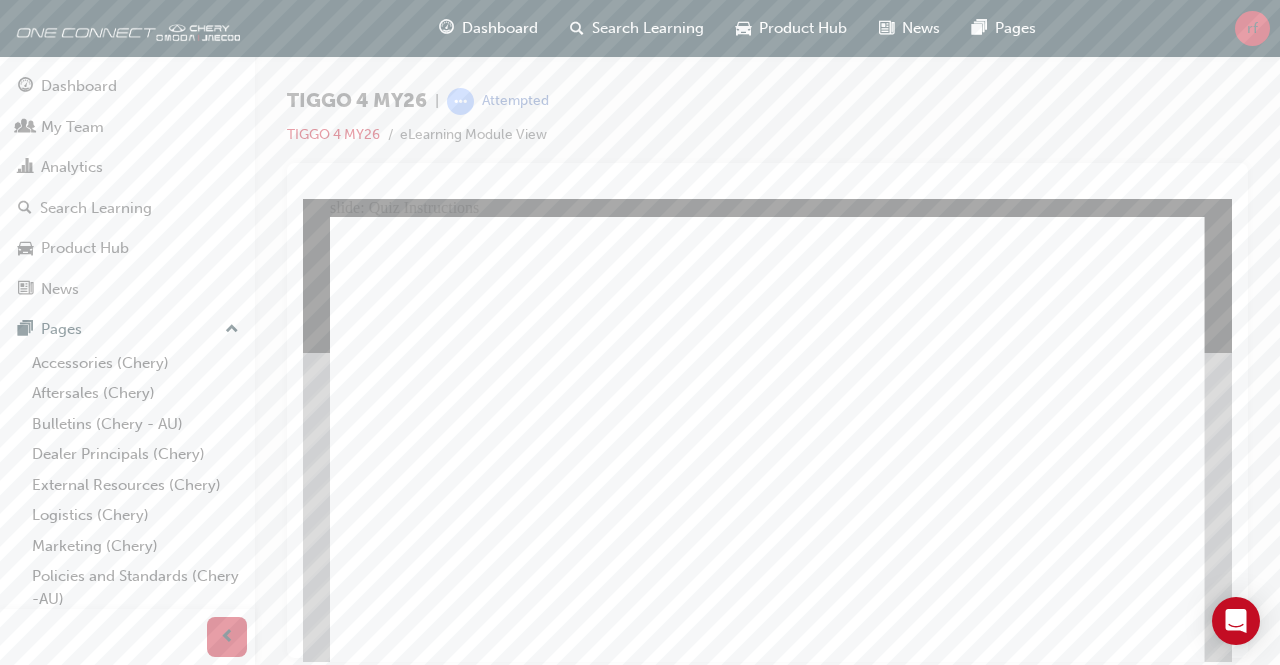 click 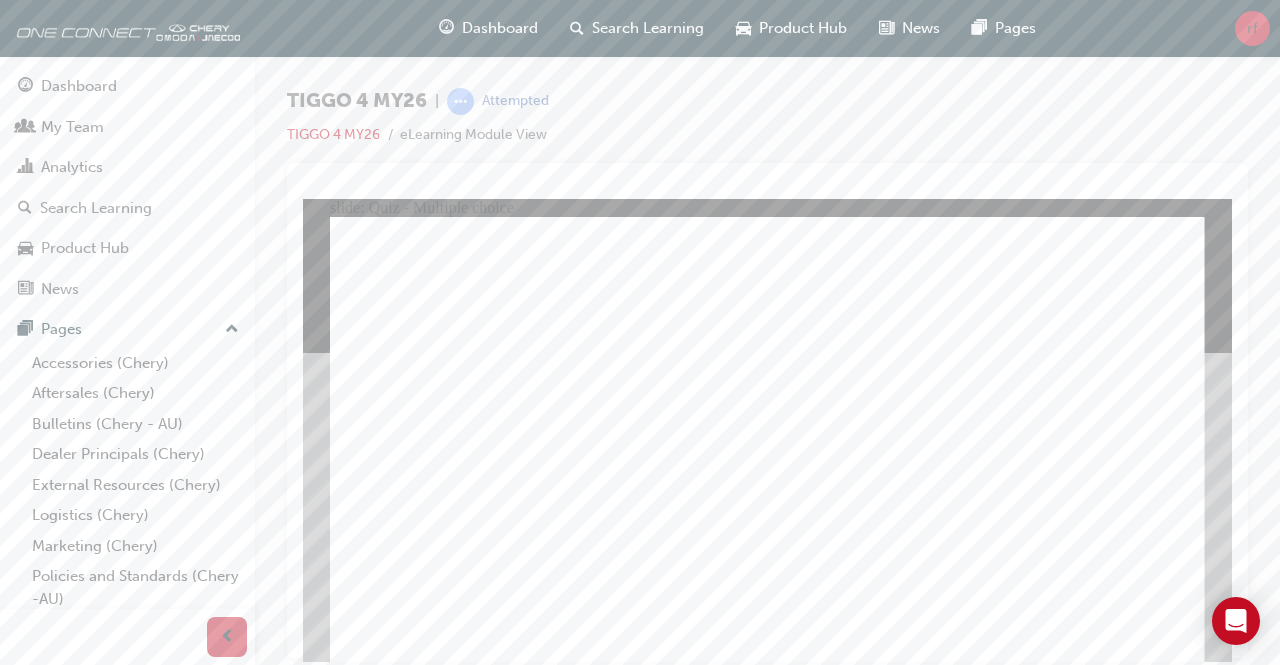click 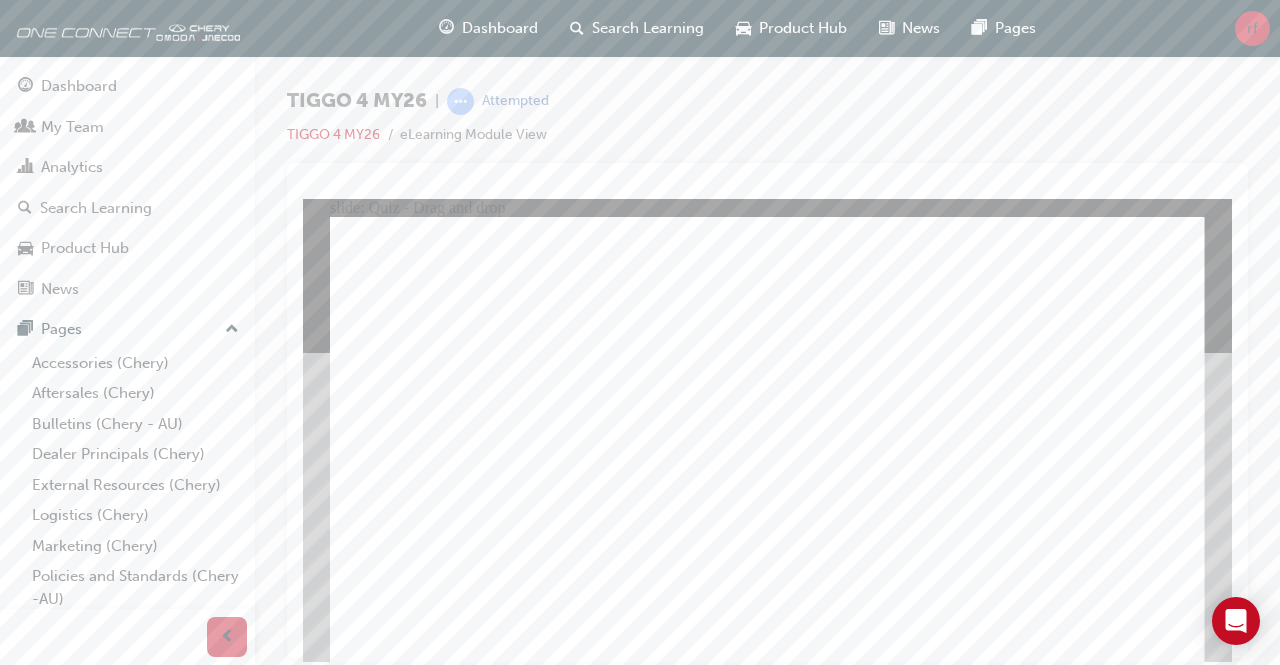 drag, startPoint x: 952, startPoint y: 364, endPoint x: 438, endPoint y: 532, distance: 540.7587 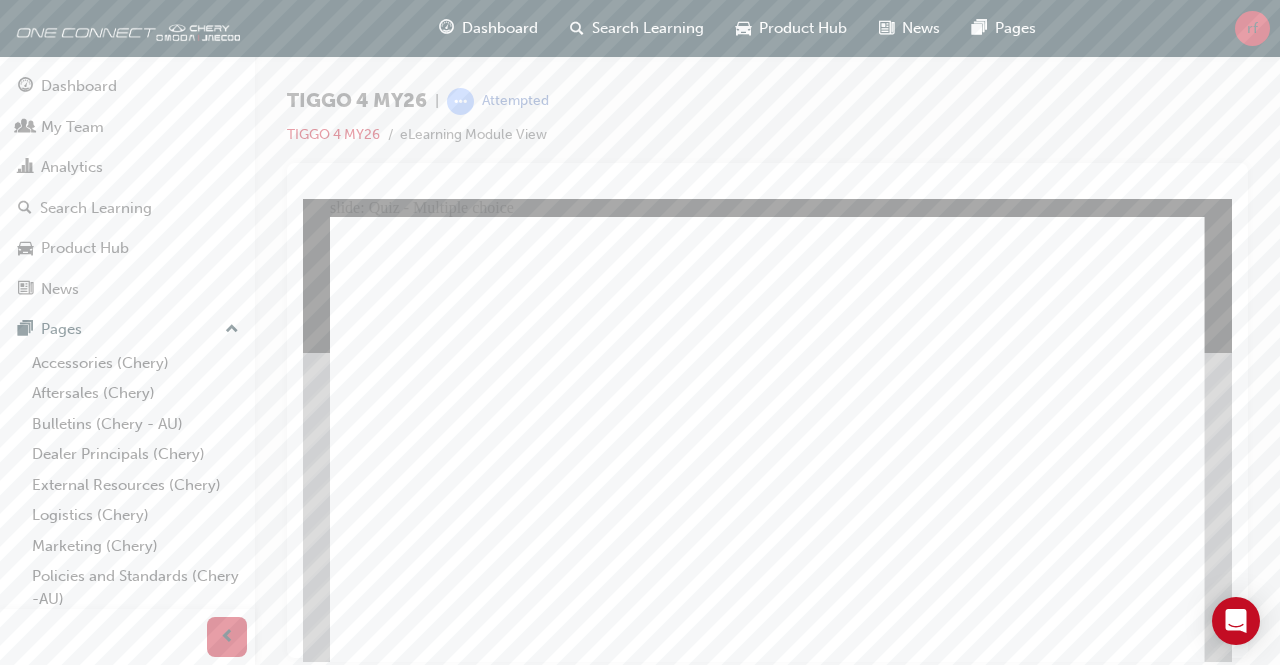 click 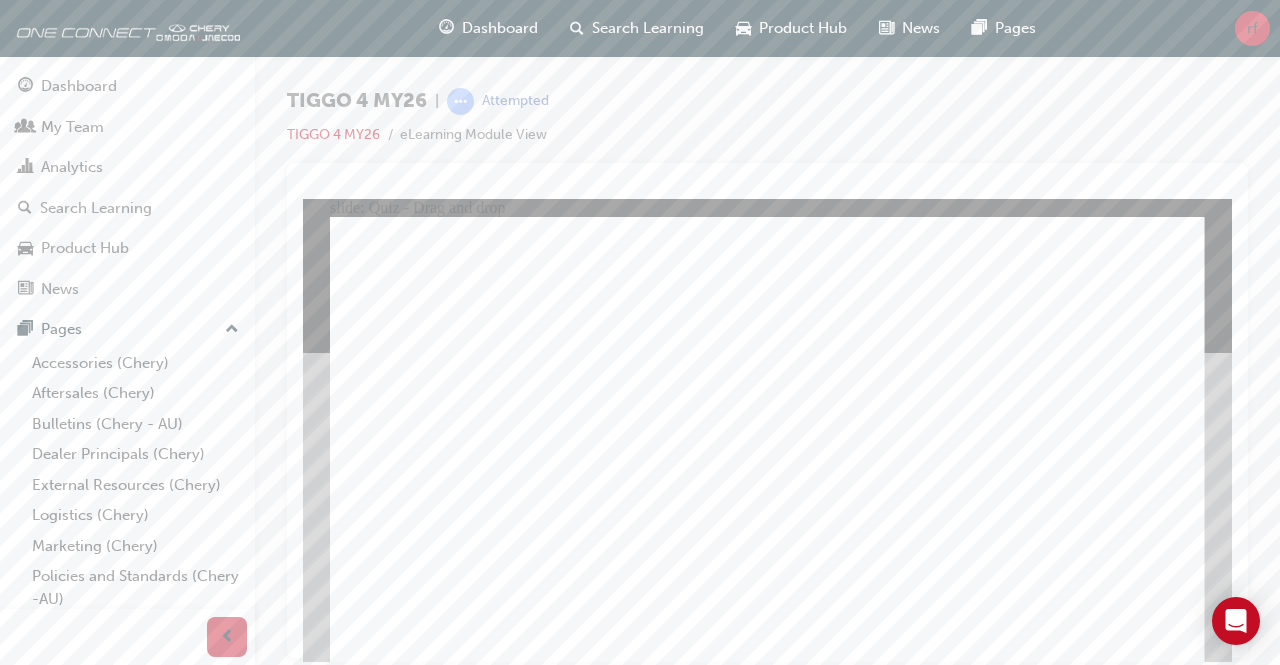 drag, startPoint x: 621, startPoint y: 439, endPoint x: 1026, endPoint y: 382, distance: 408.99146 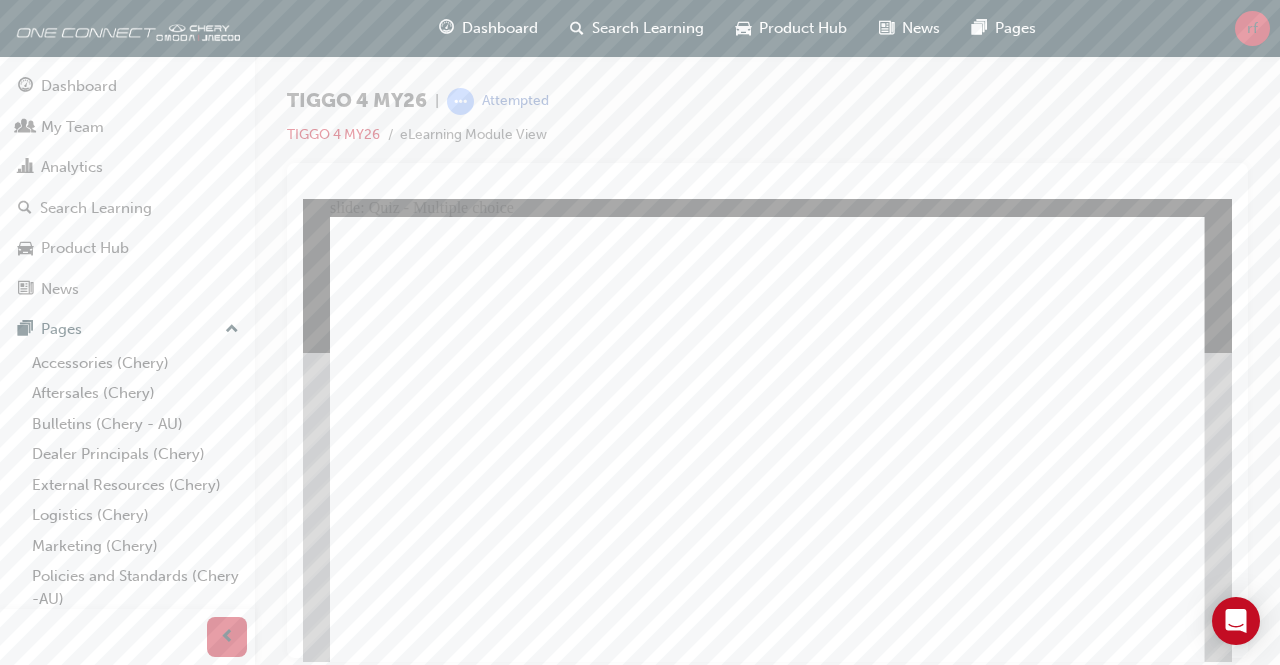 click 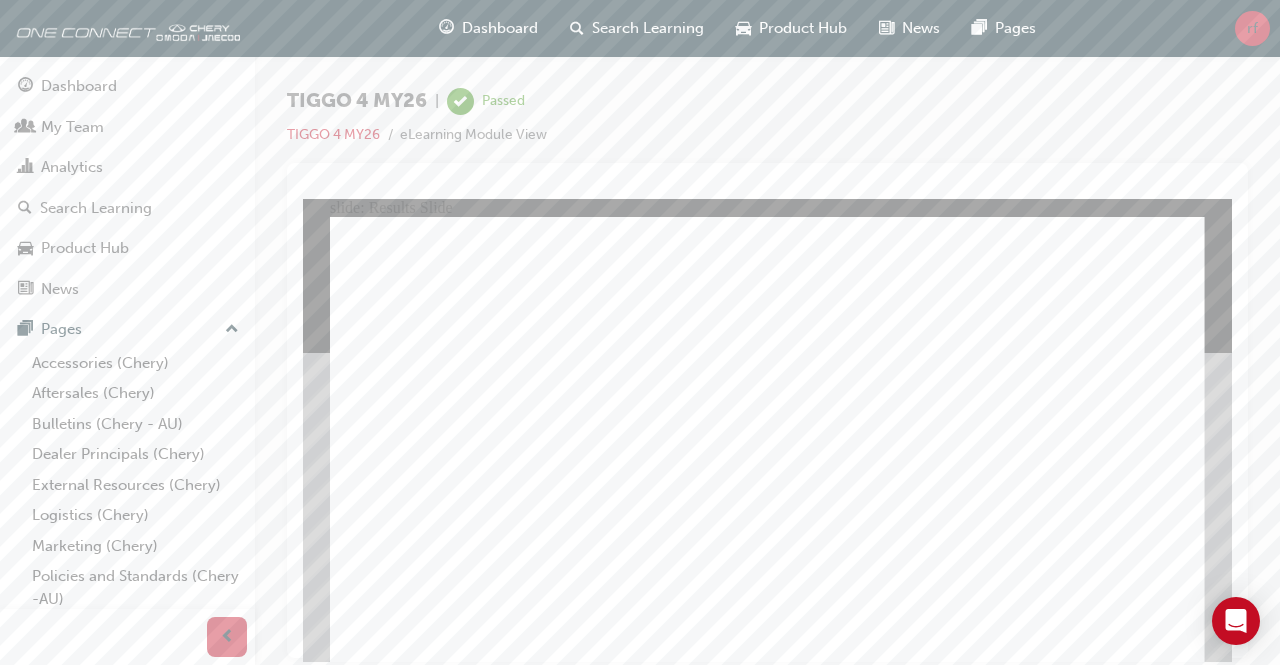 click 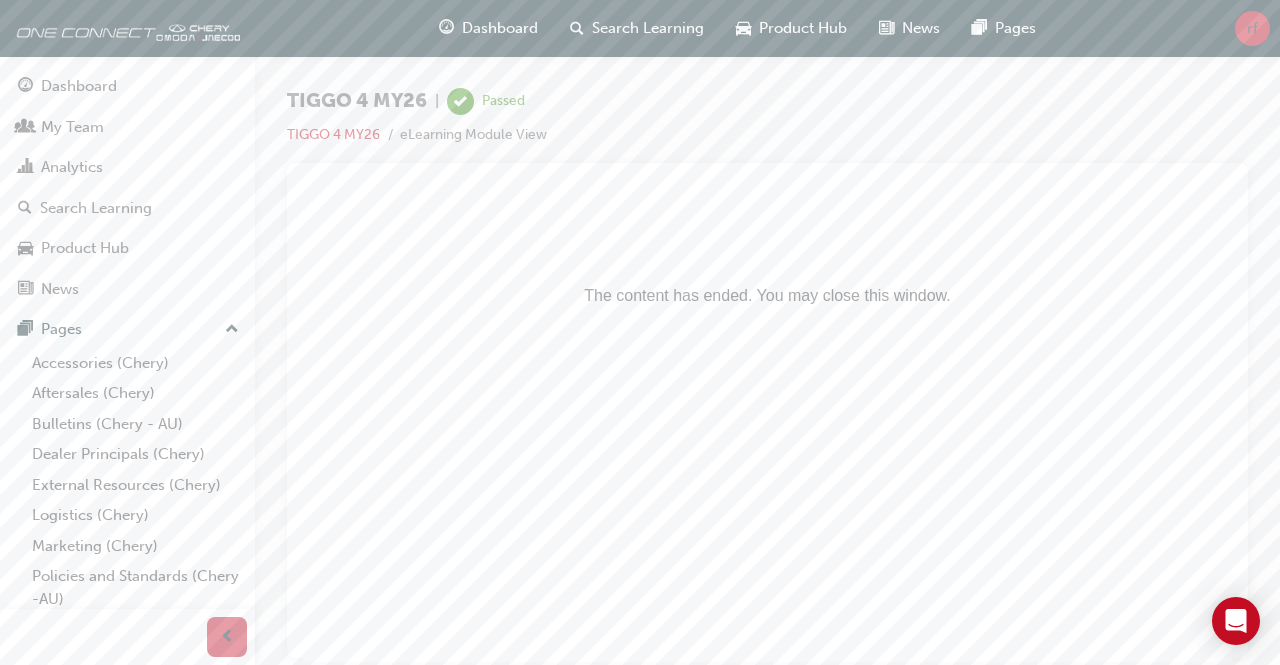 scroll, scrollTop: 0, scrollLeft: 0, axis: both 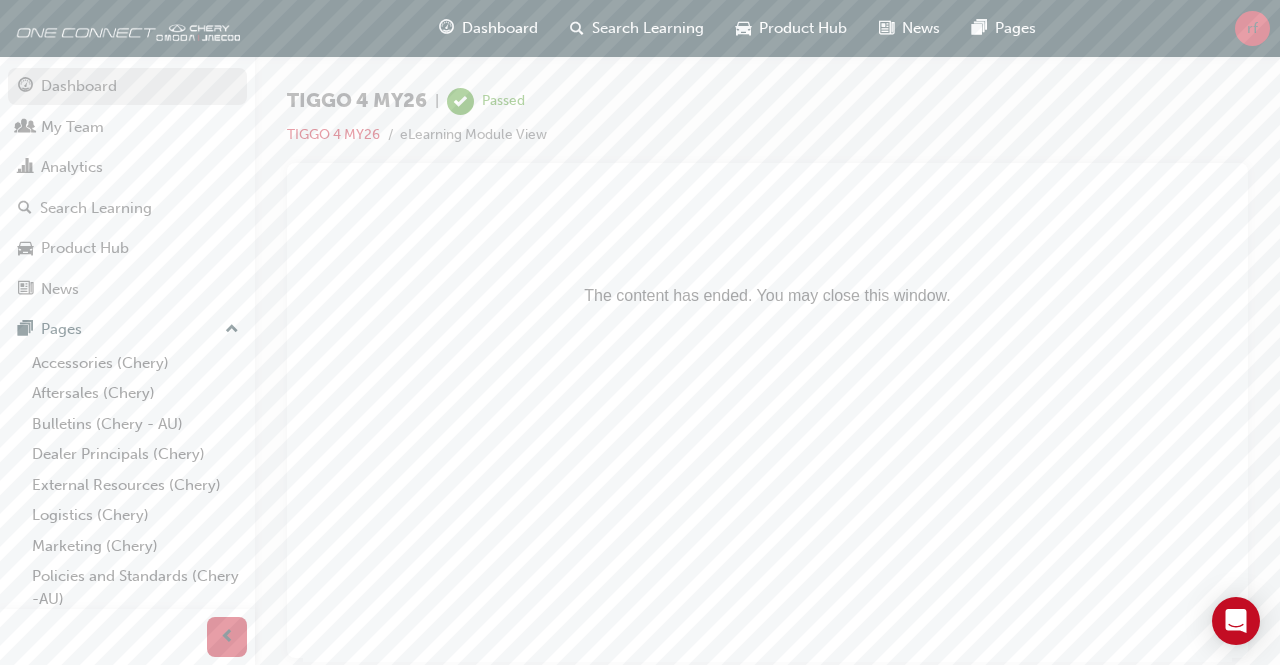click on "Dashboard" at bounding box center [79, 86] 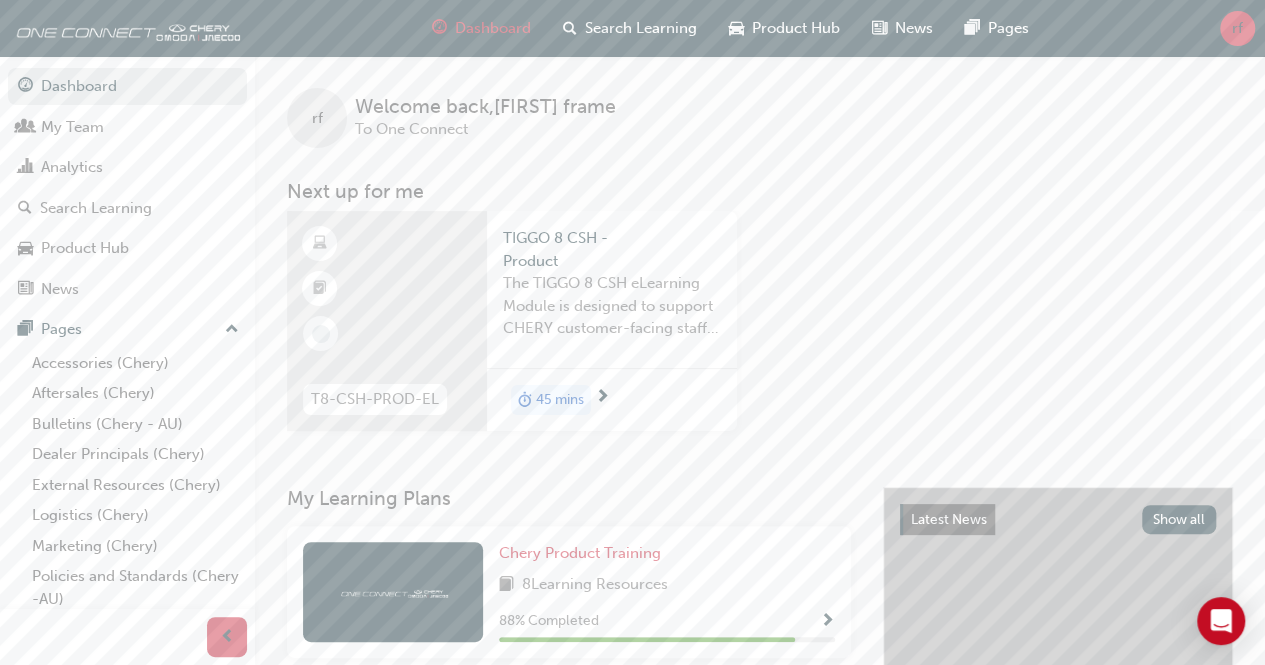click on "TIGGO 8 CSH - Product The TIGGO 8 CSH eLearning Module is designed to support CHERY customer-facing staff with the product and sales information for the introduction and demonstration of its unique features and benefits." at bounding box center (612, 289) 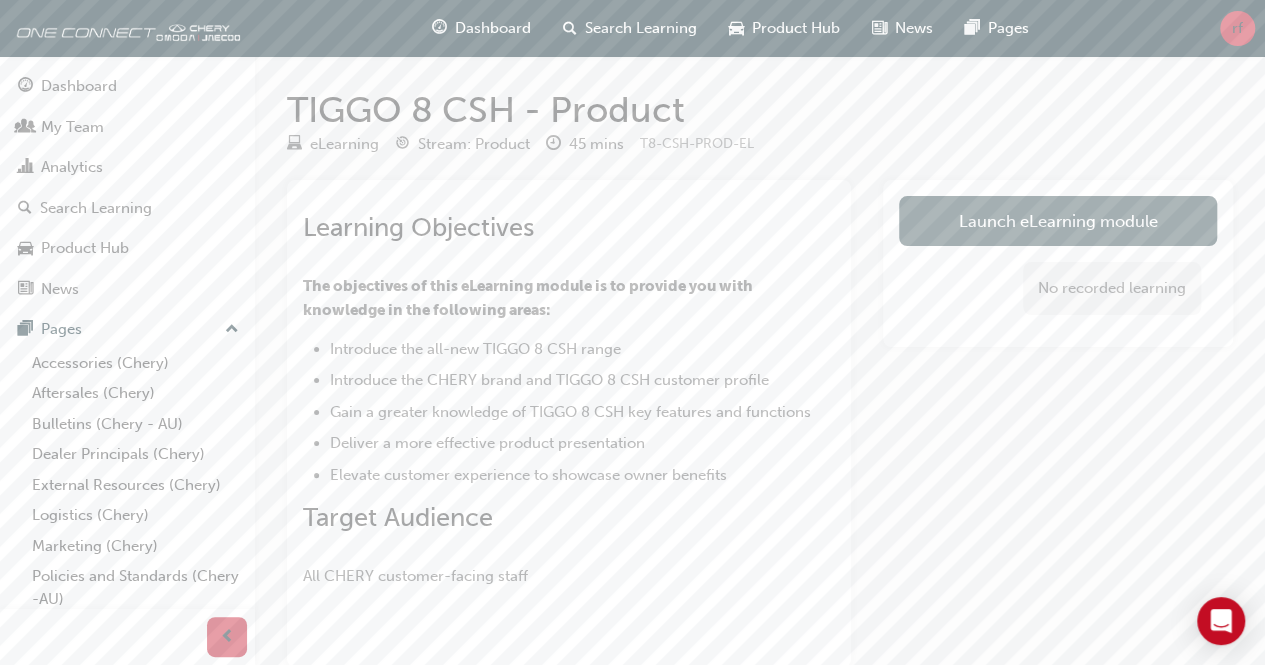 click on "Launch eLearning module" at bounding box center (1058, 221) 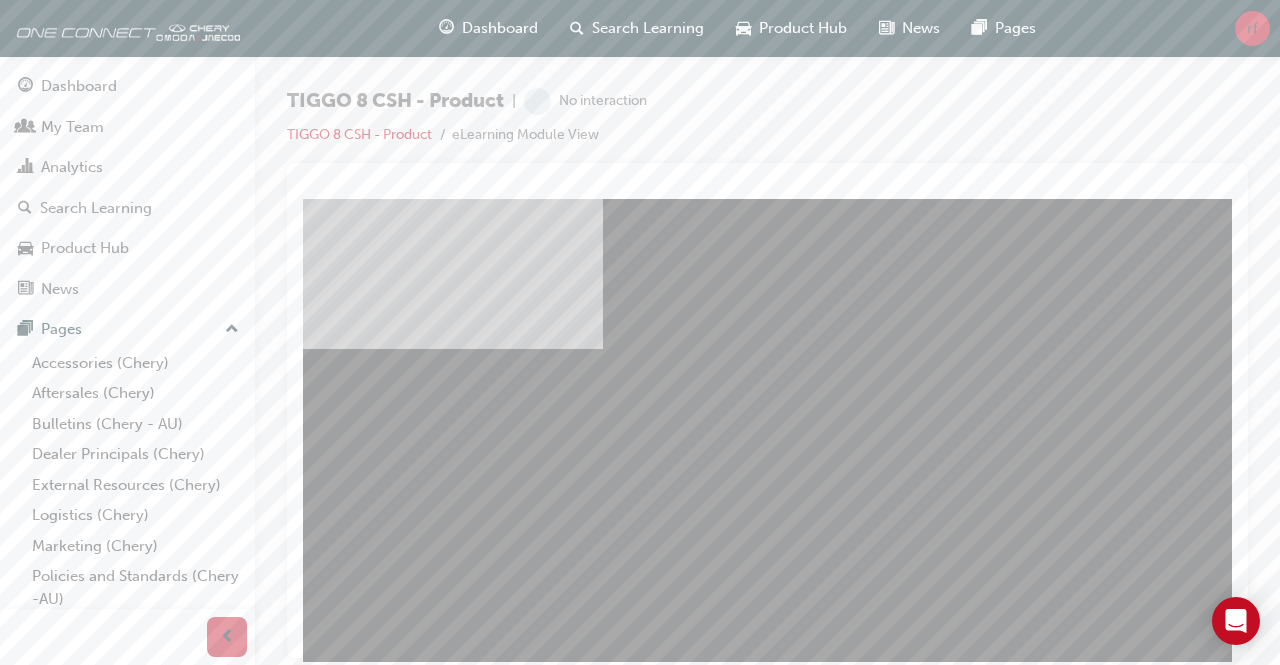 scroll, scrollTop: 0, scrollLeft: 0, axis: both 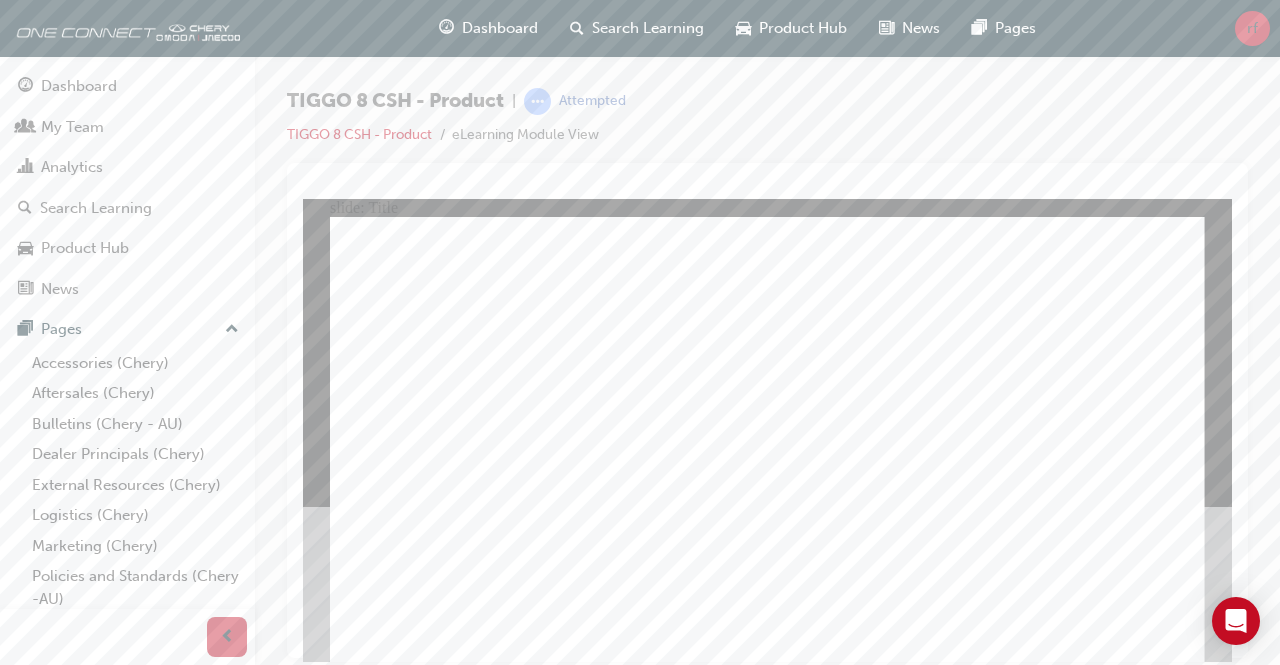 click 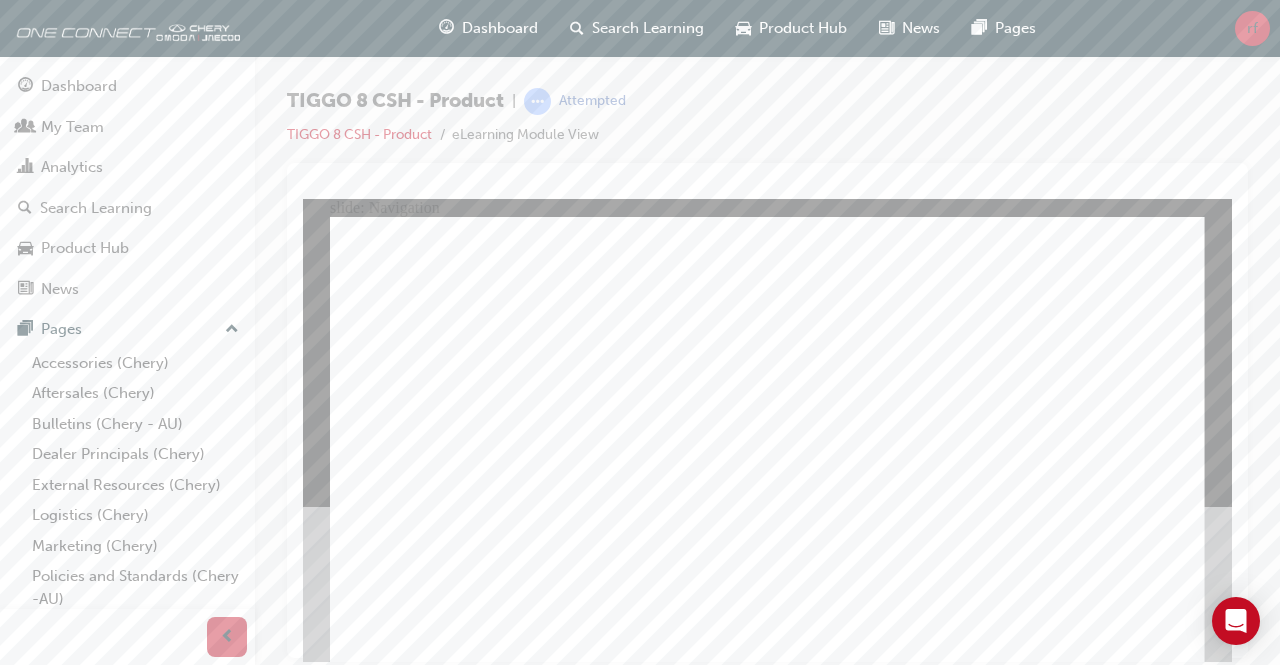 click 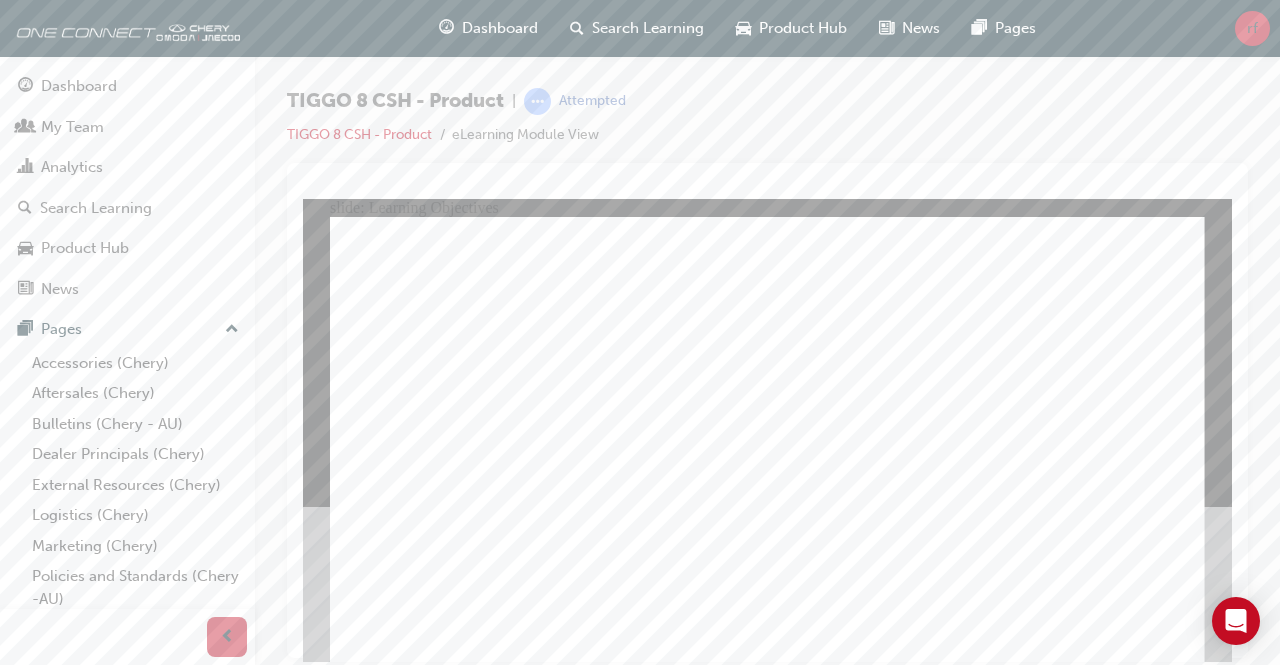click 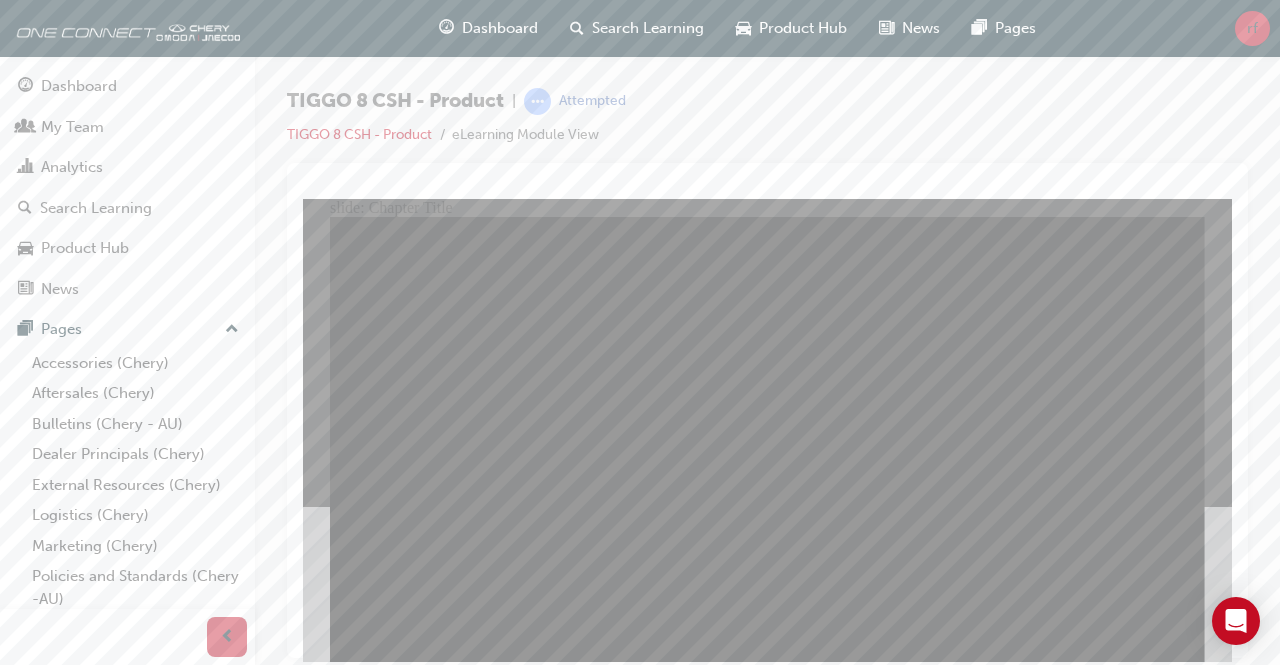 click 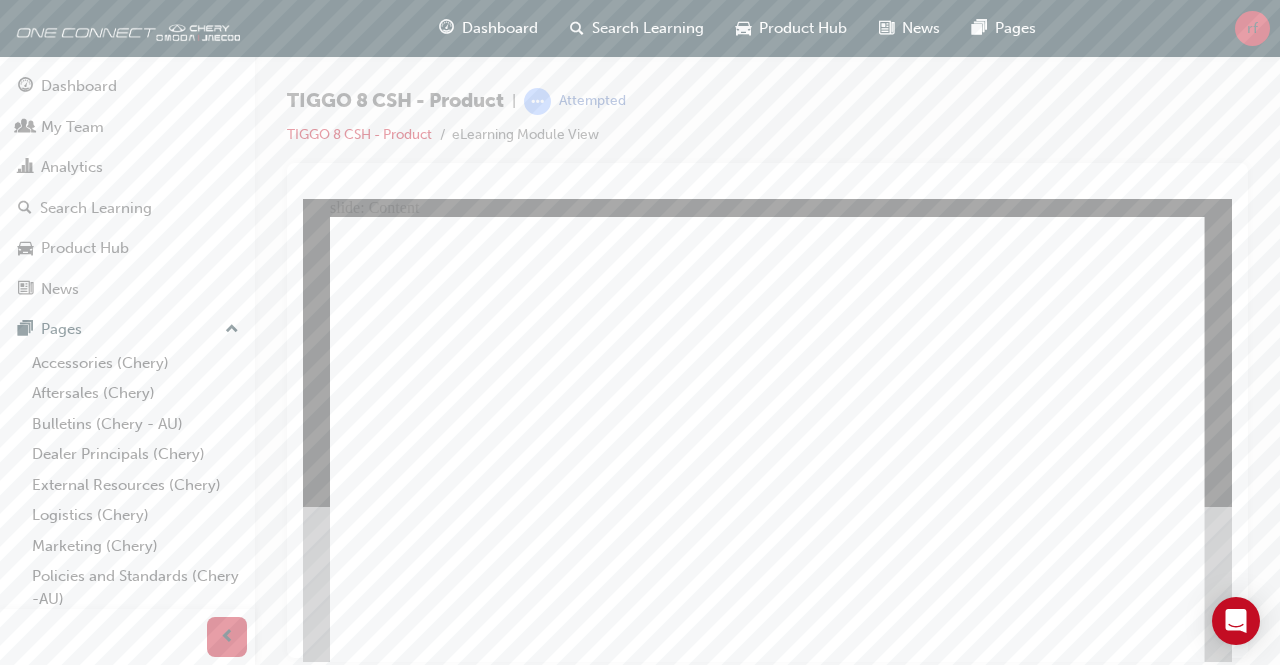 click 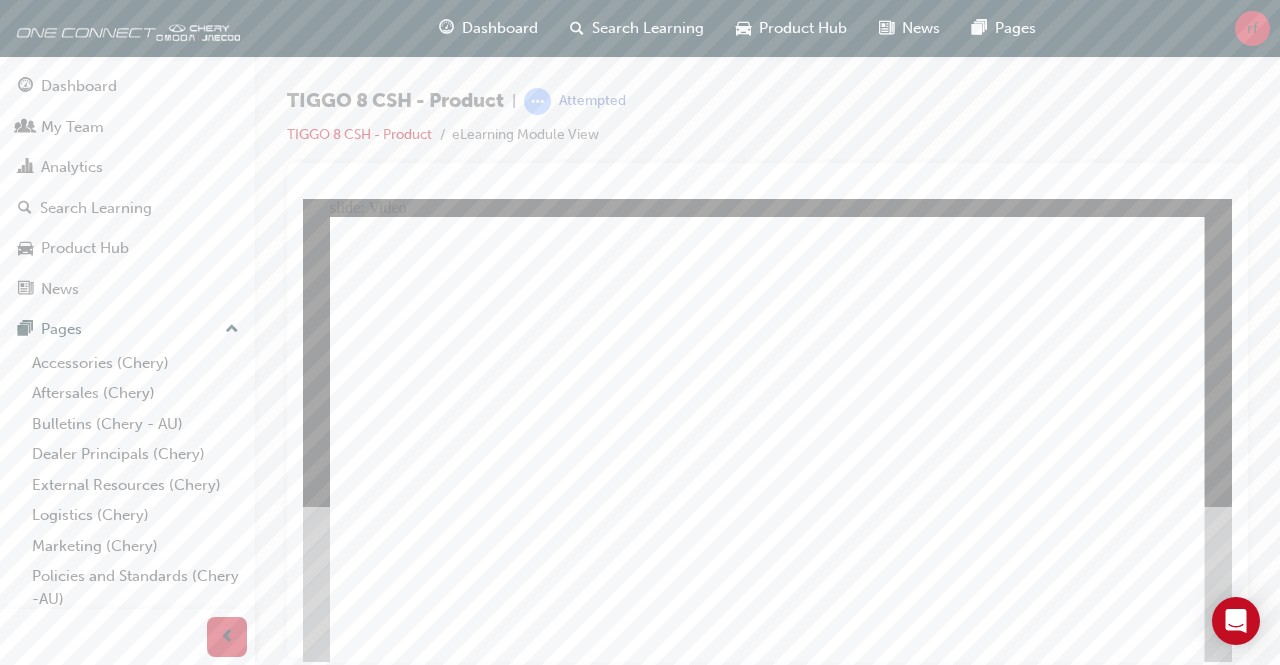 click 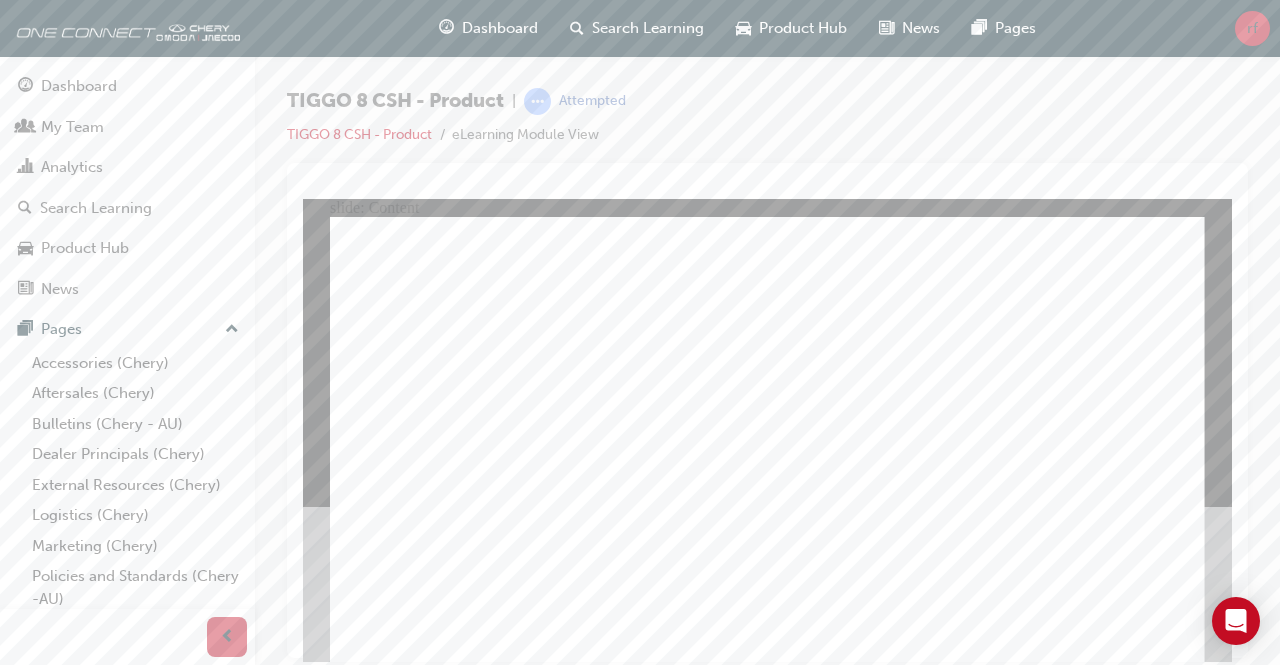 click 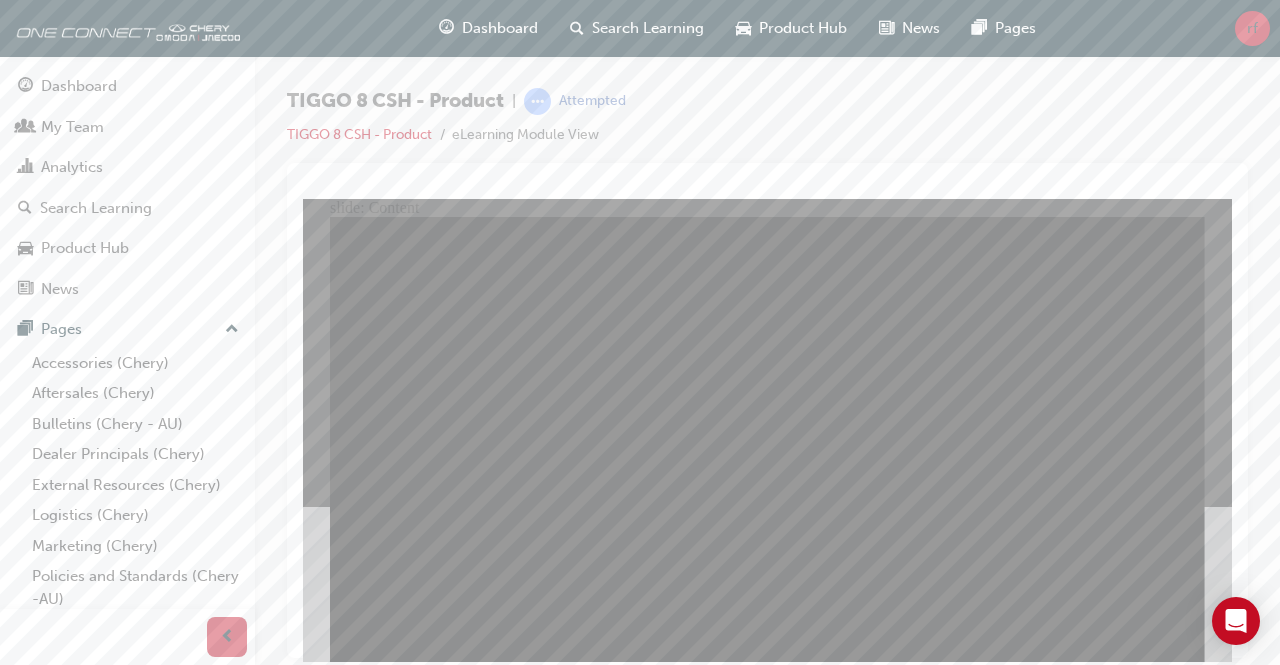 click 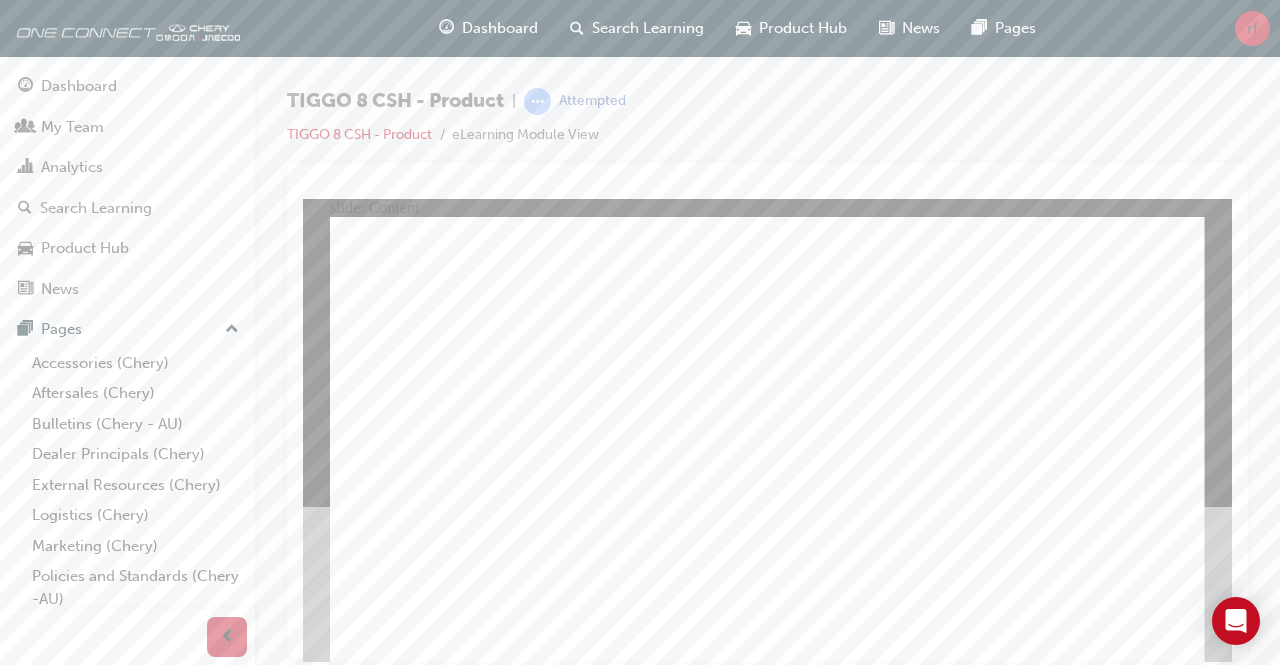 click 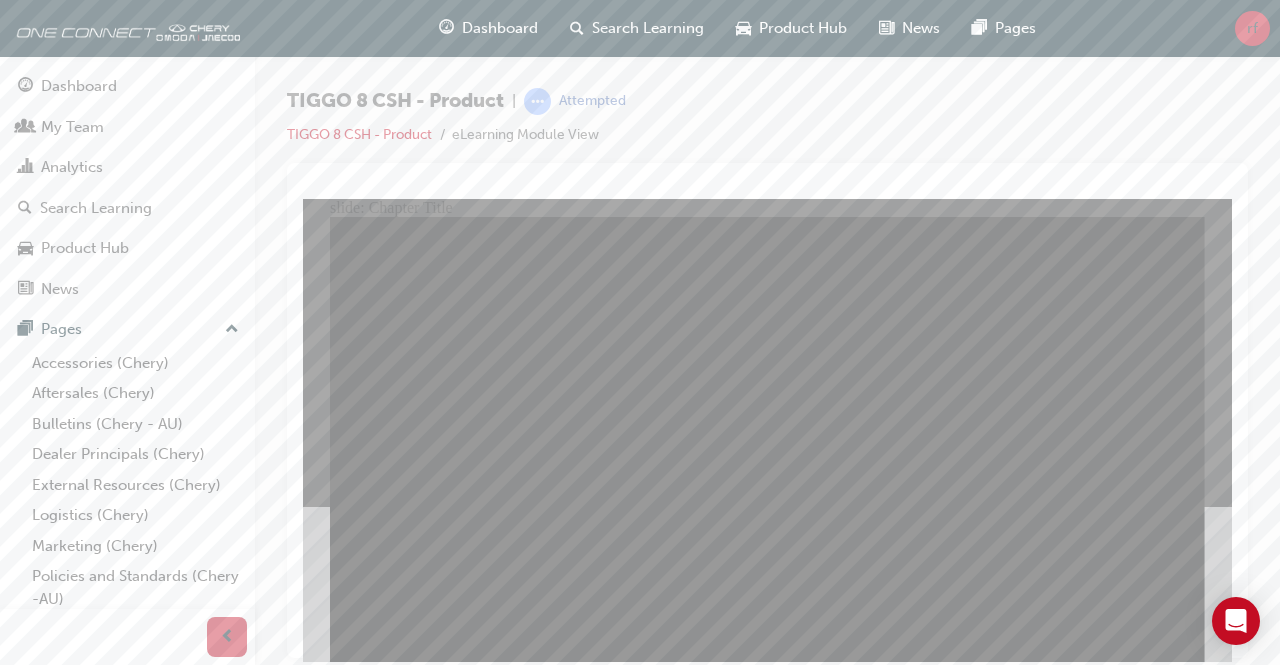click 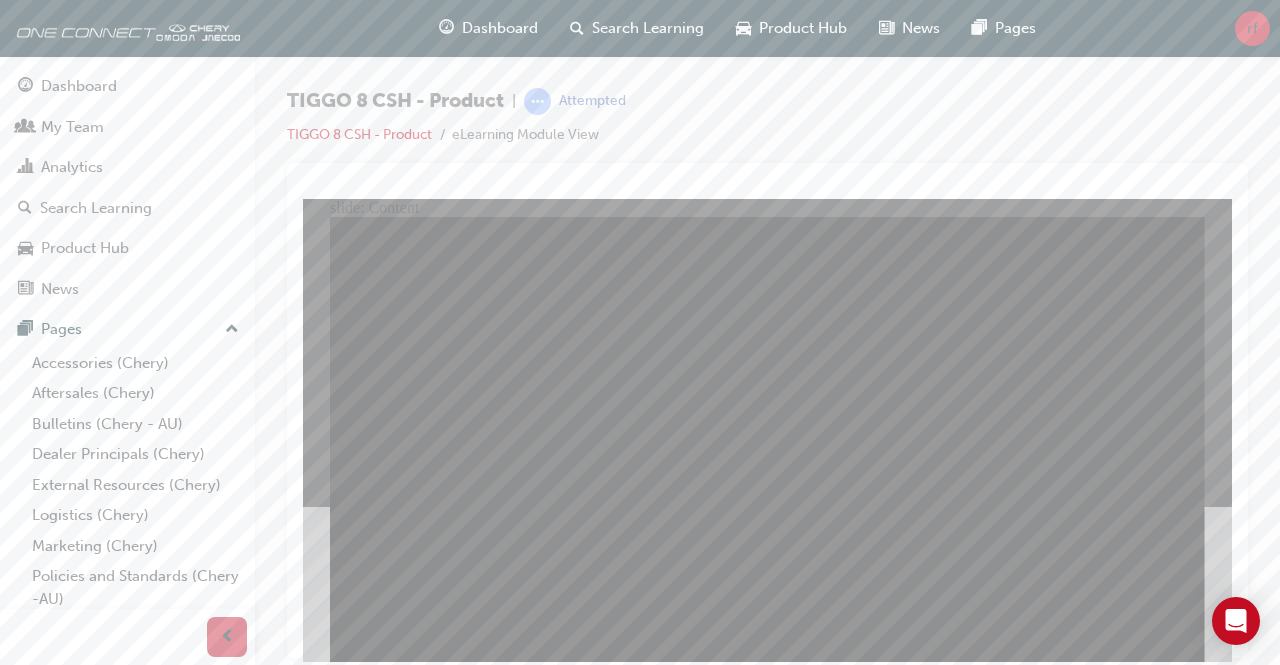 click 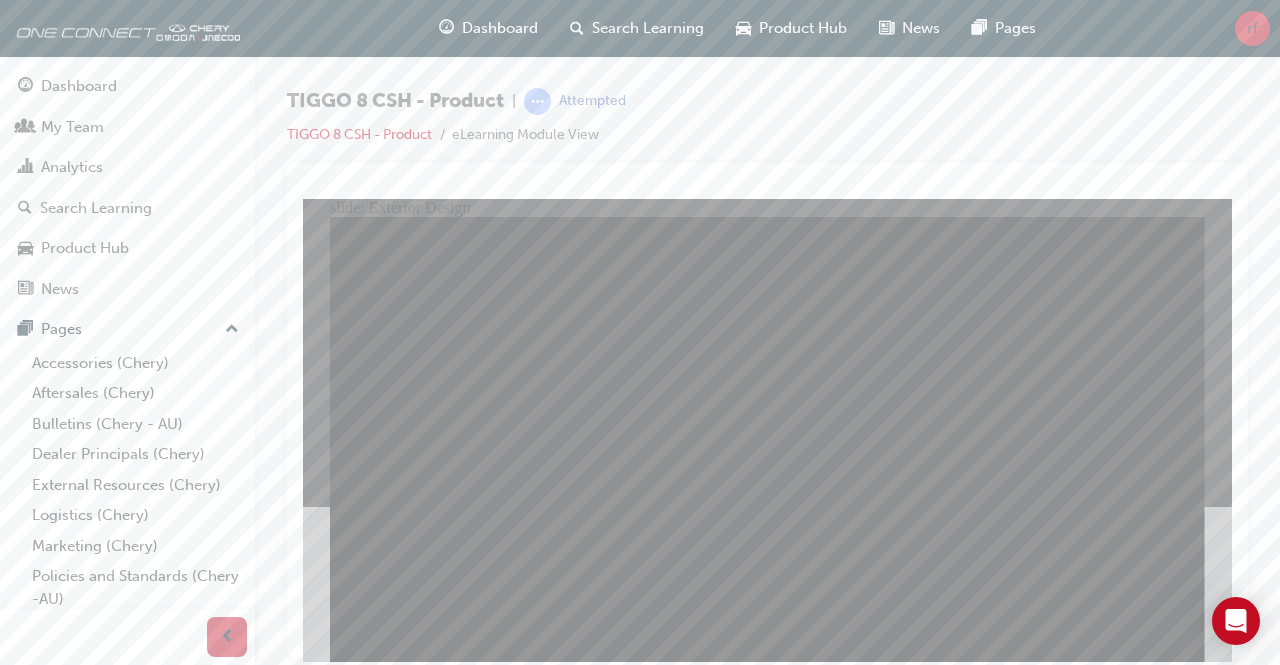 click 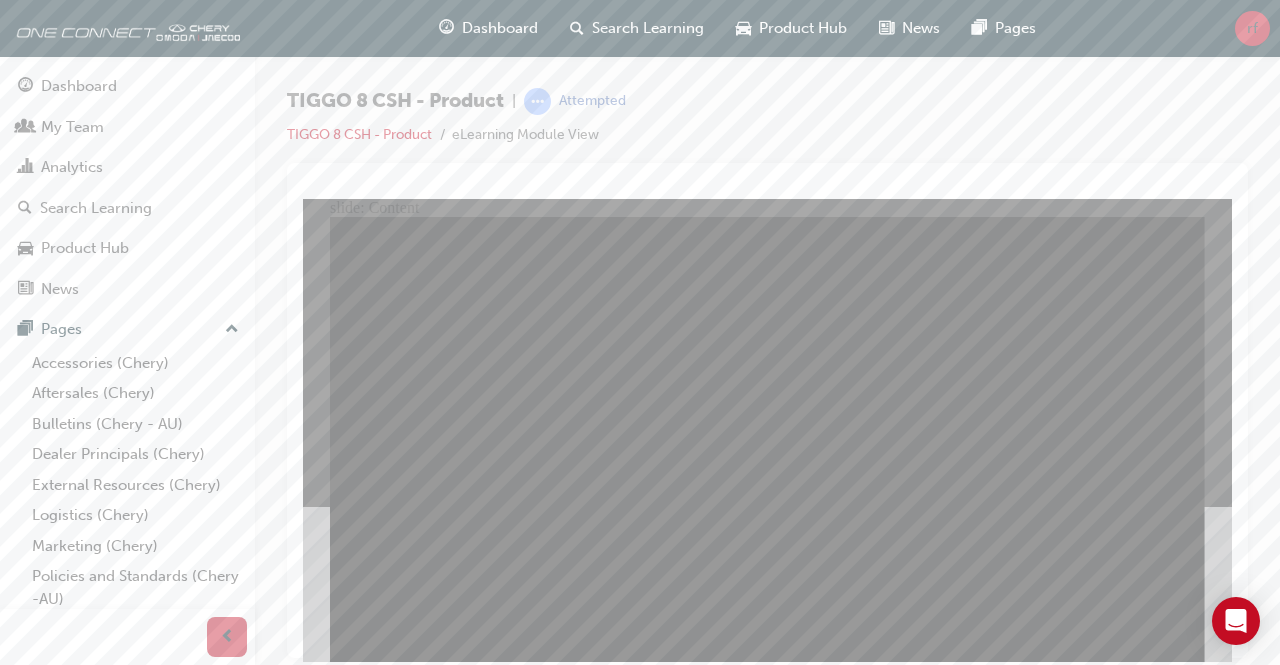 click 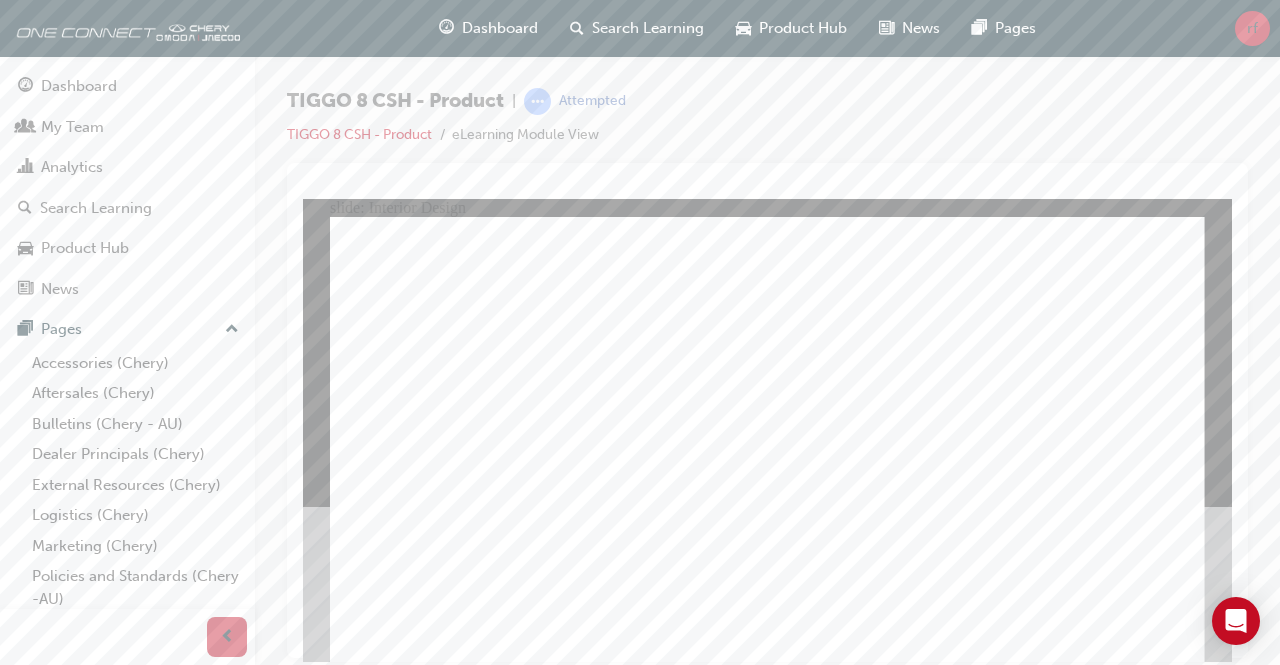 click 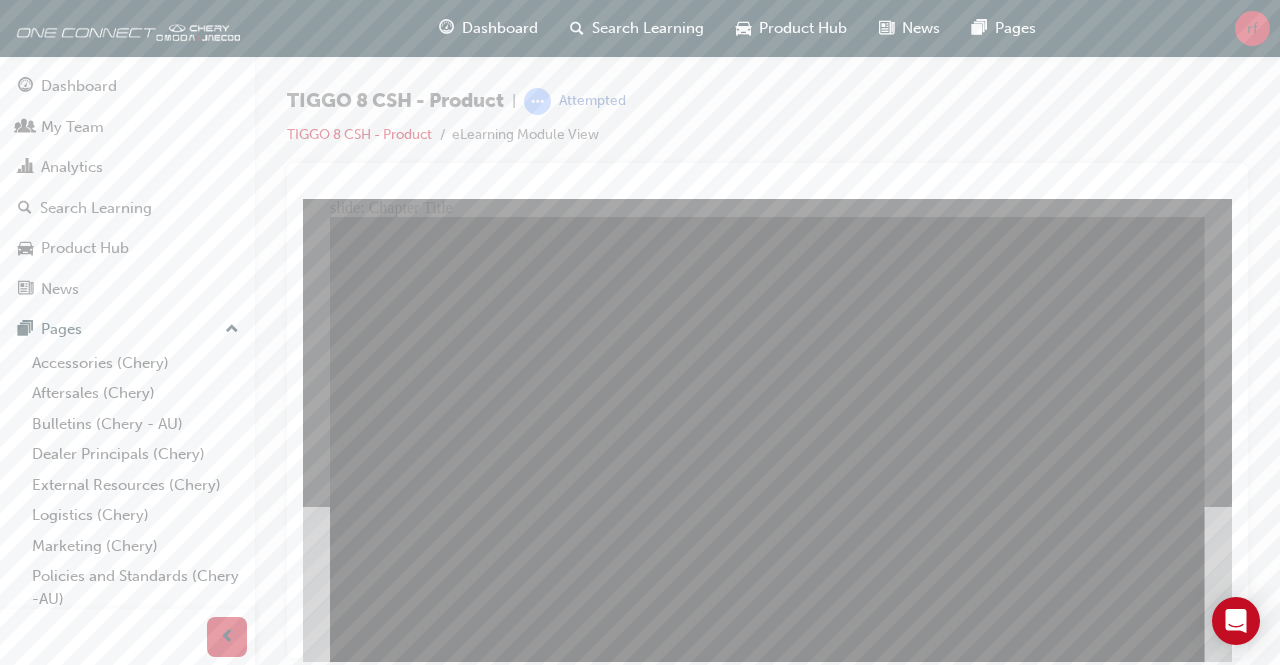 click 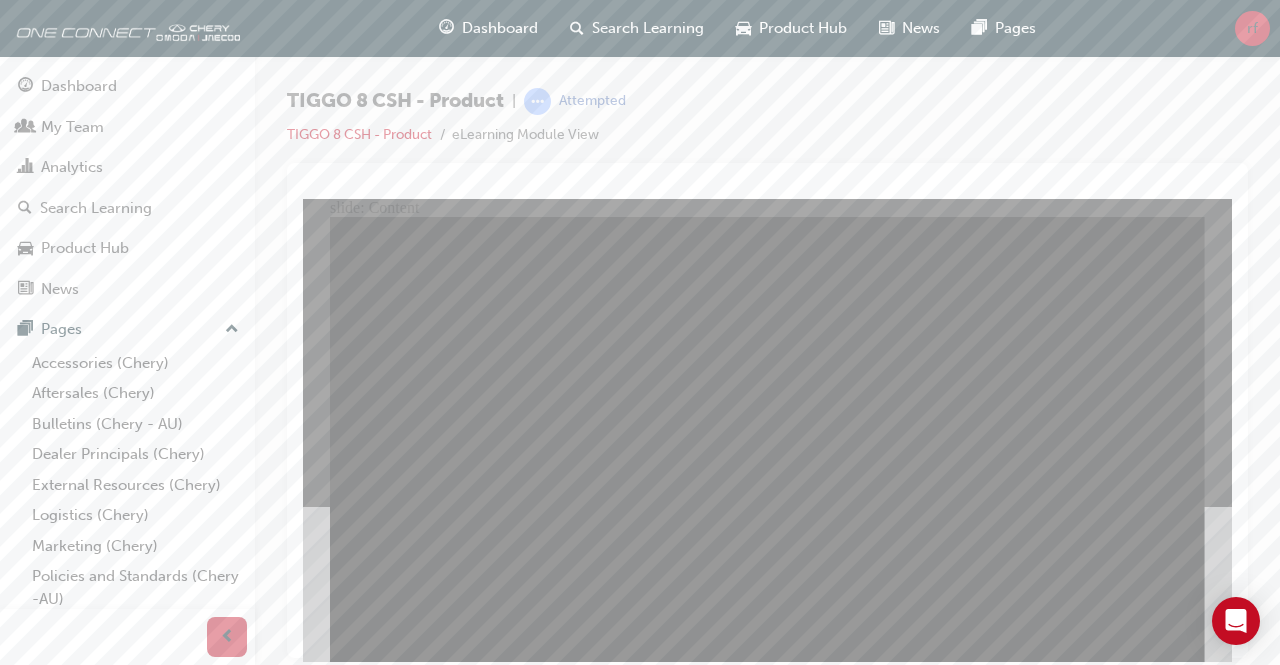 click 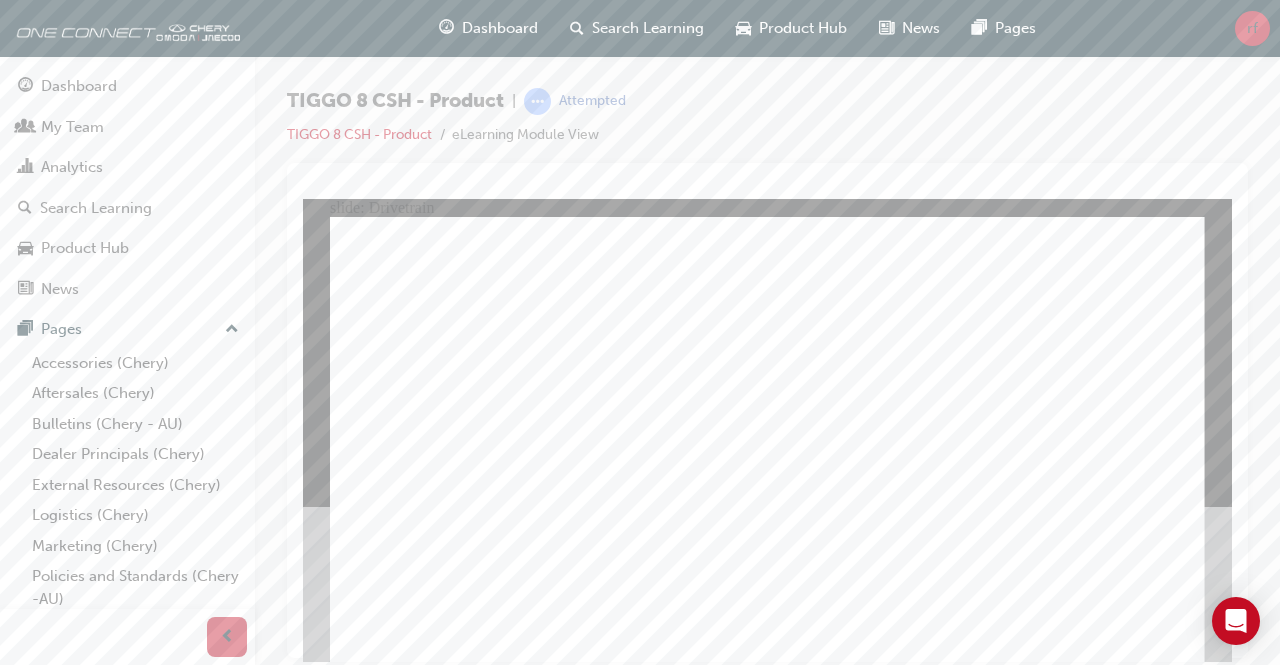 click 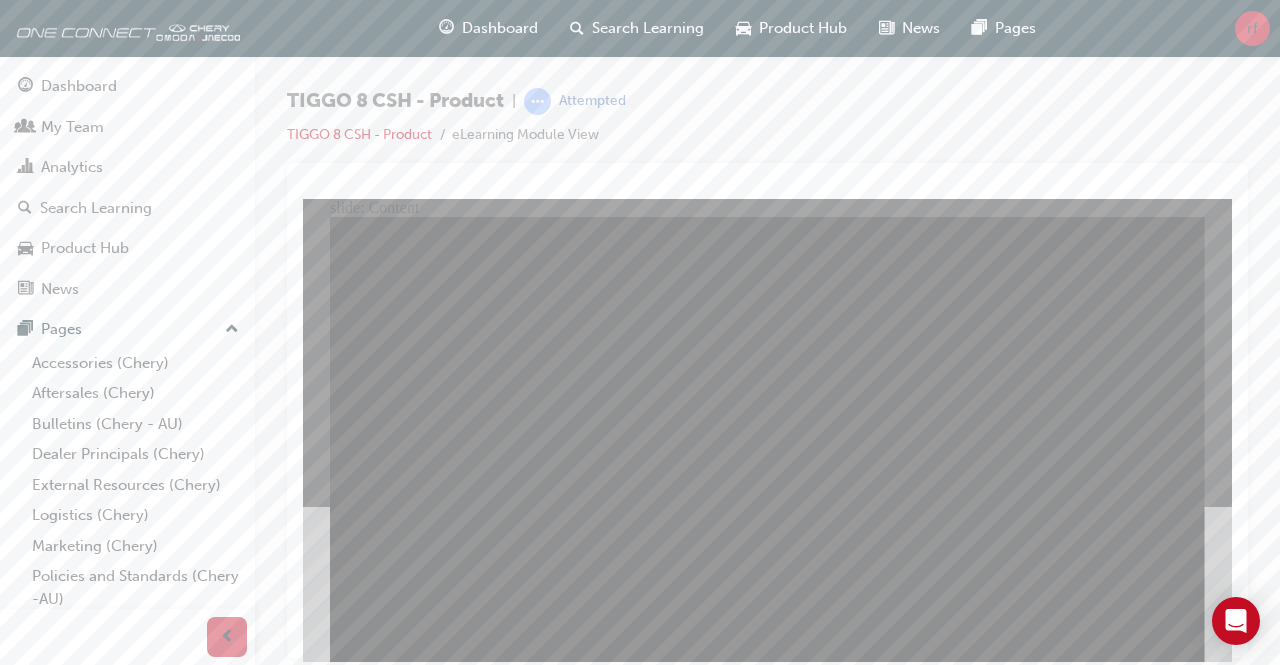 click 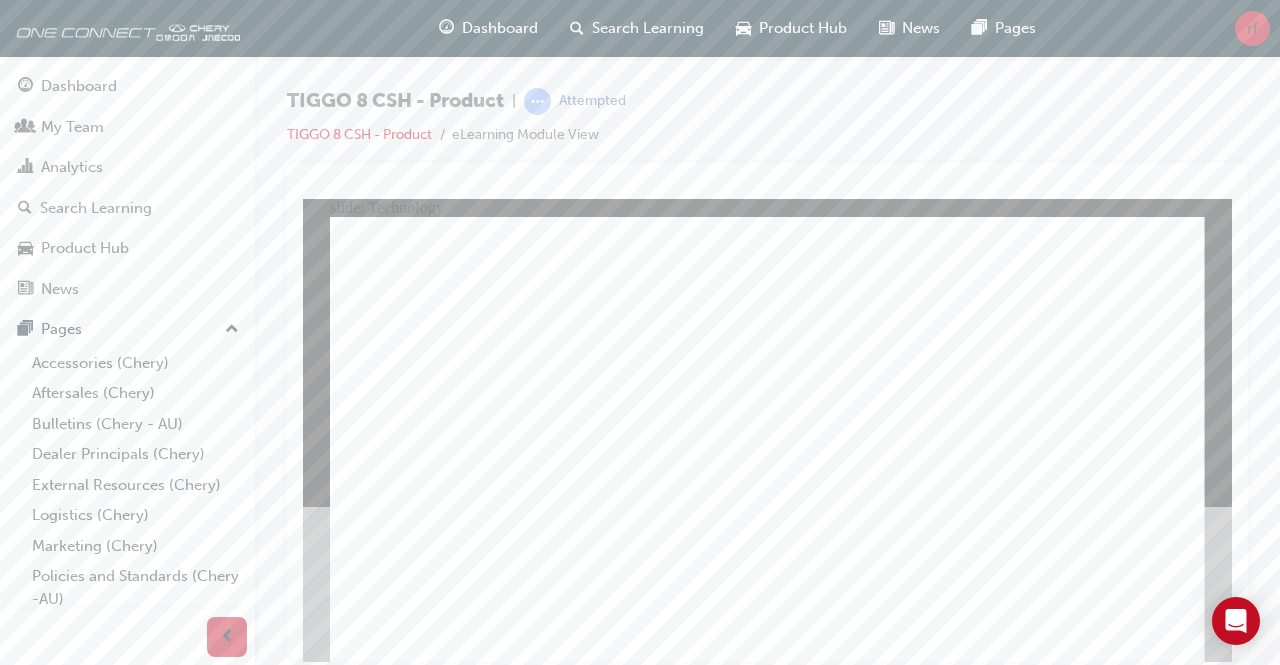 click 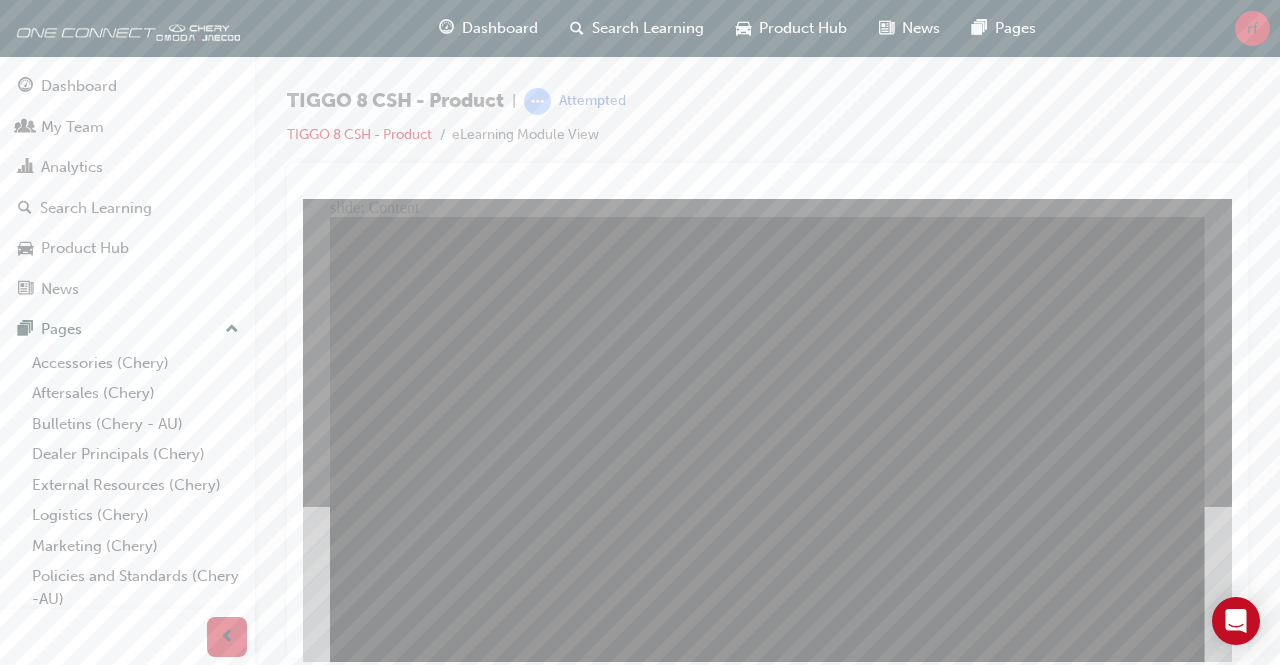 click 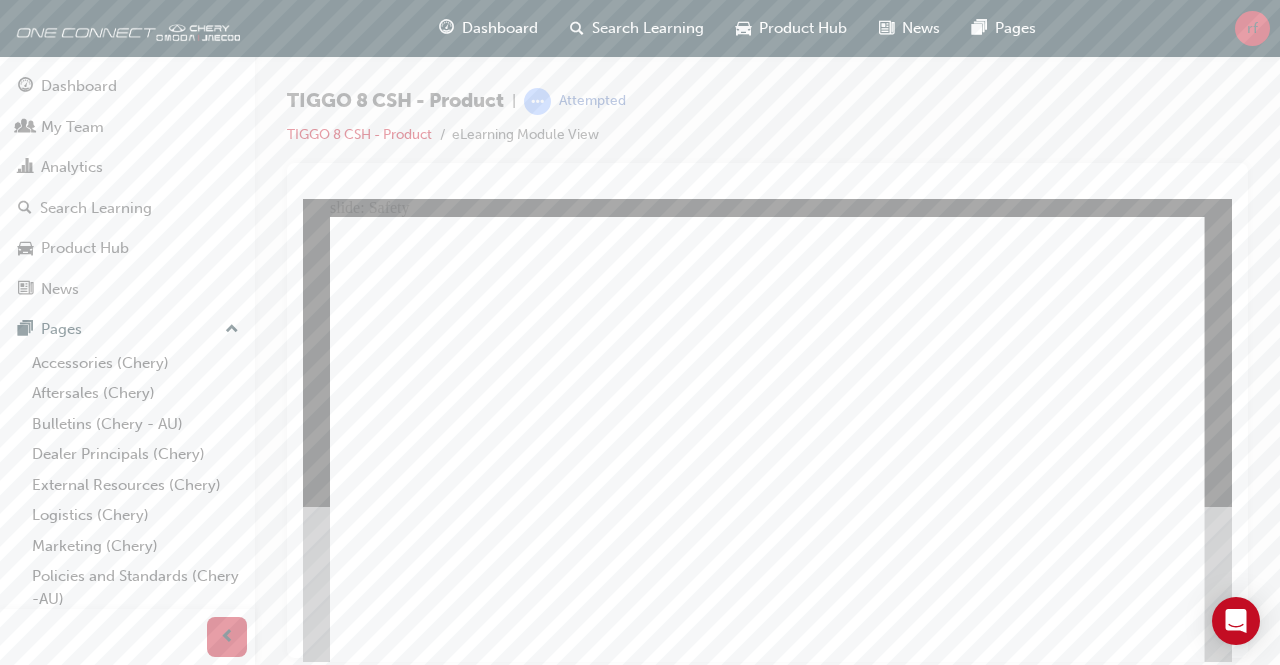 click 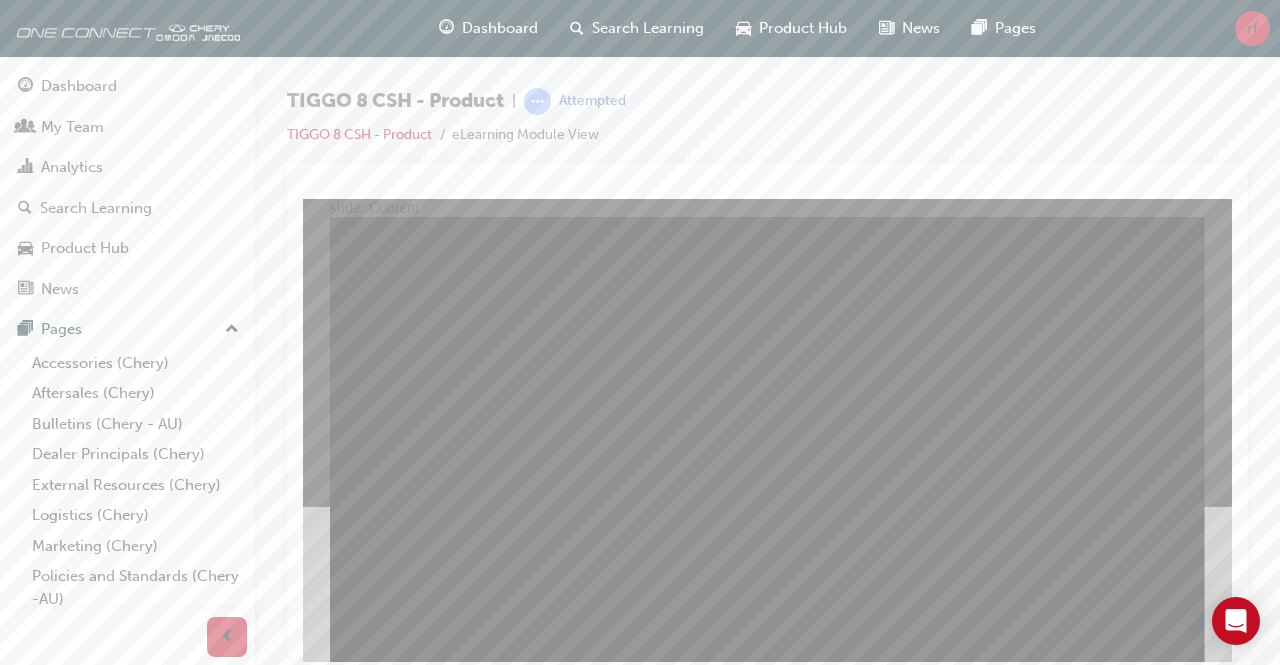 click 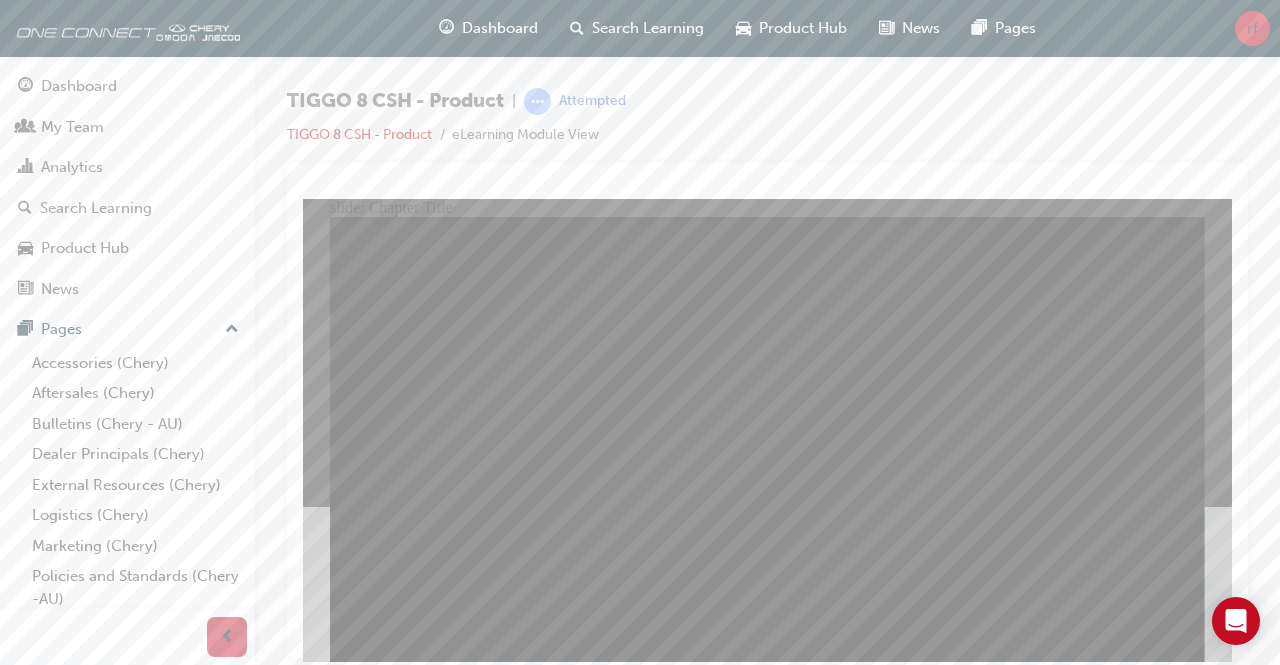 click 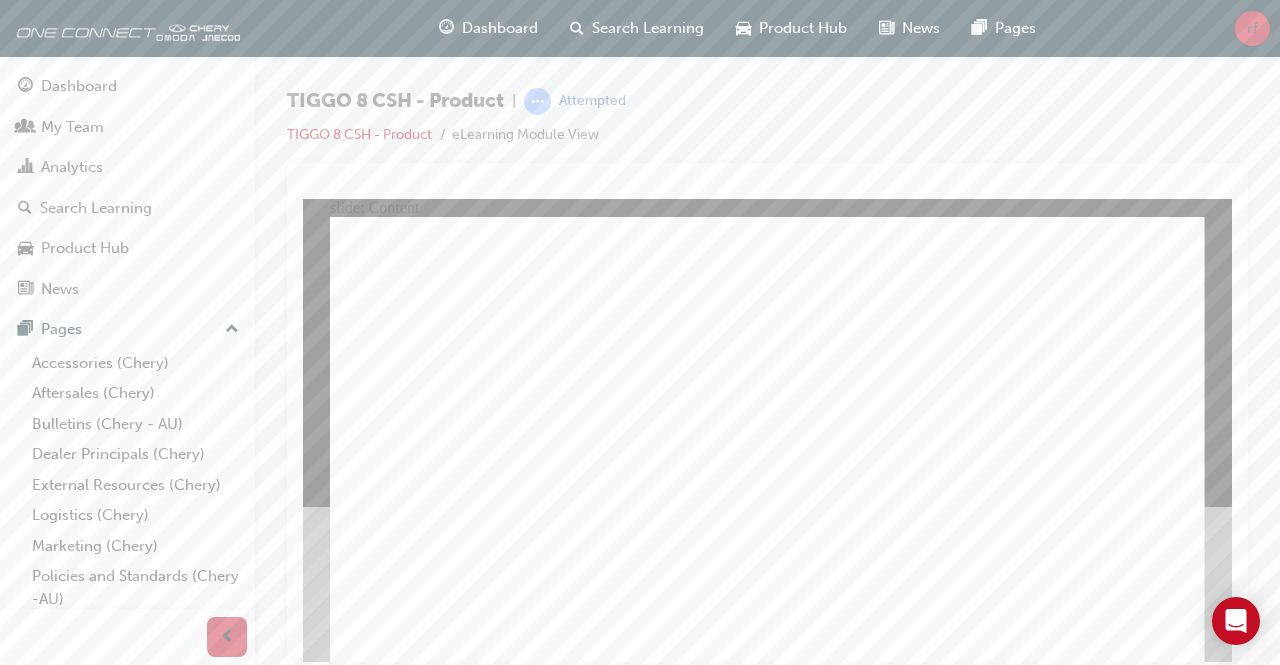 click 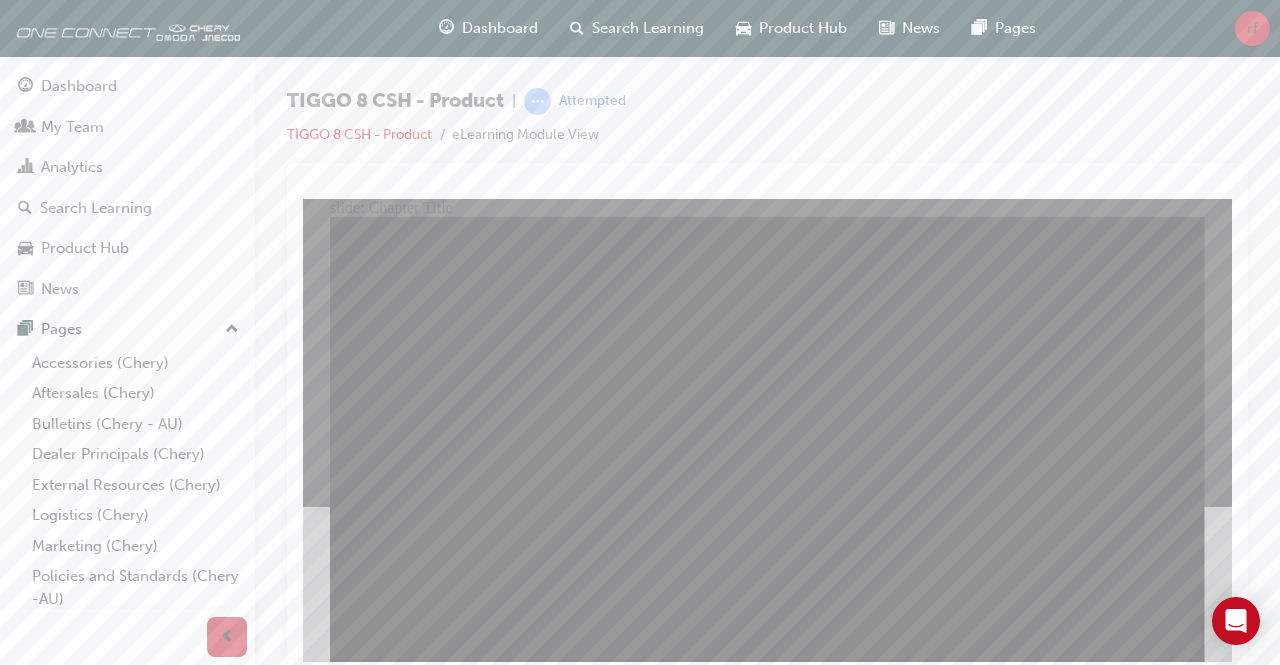 click 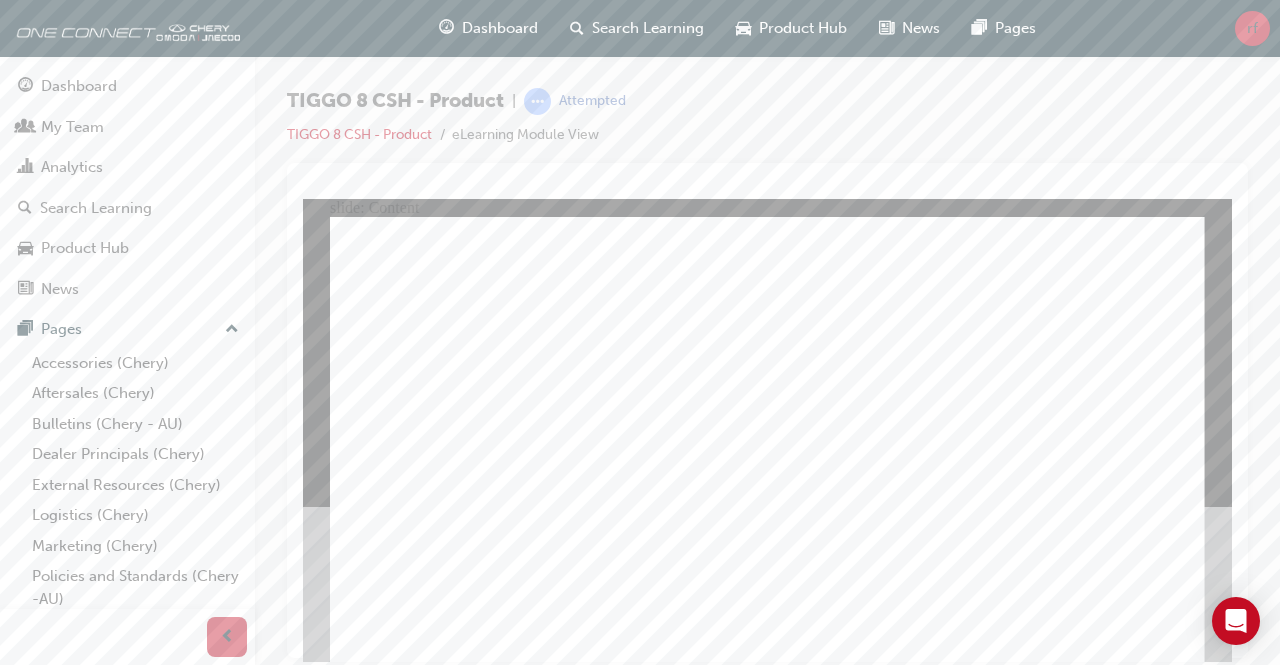 click 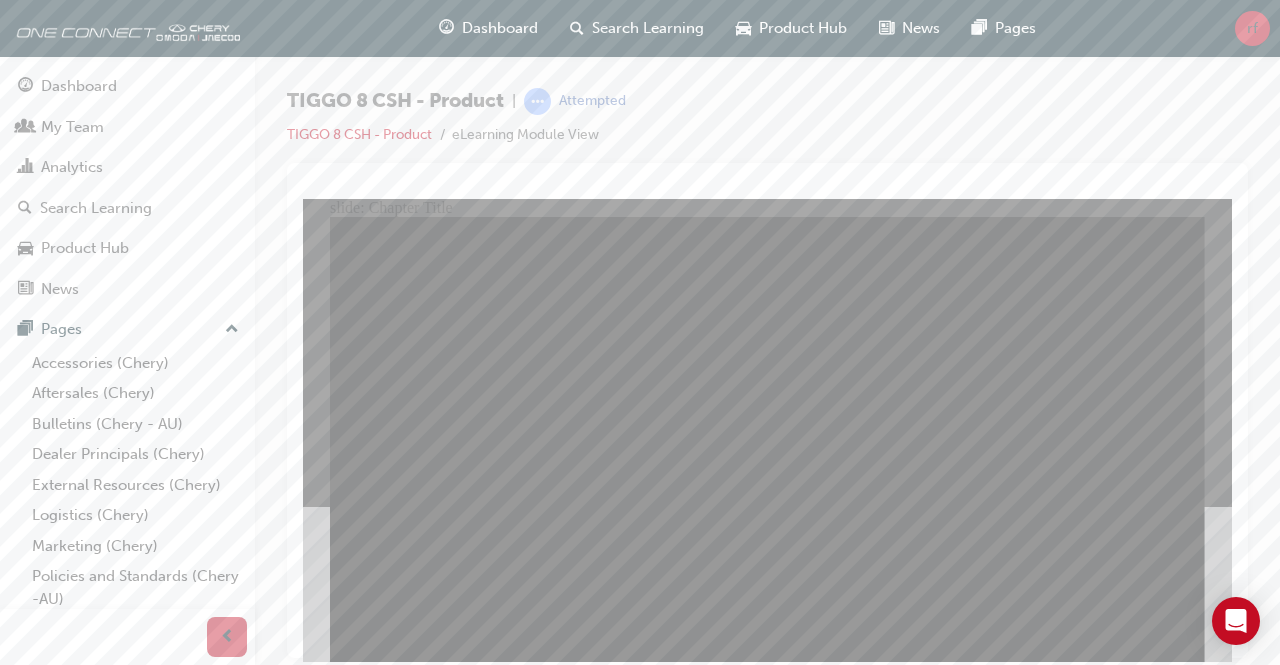 click 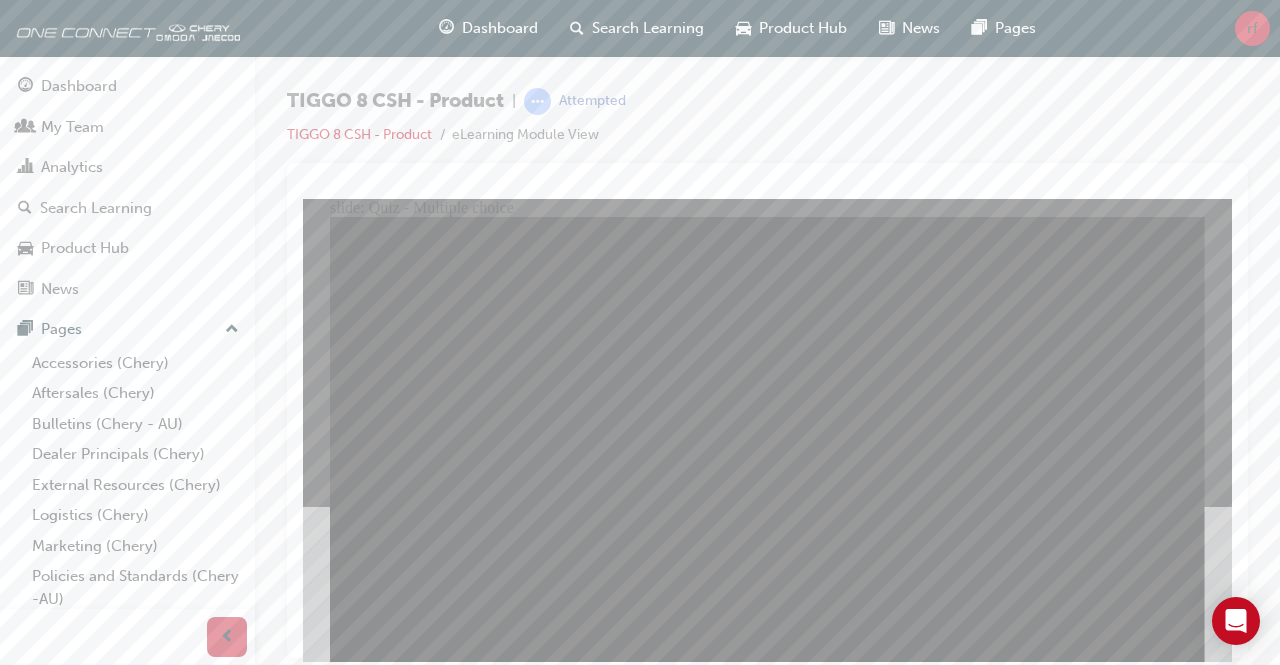 click 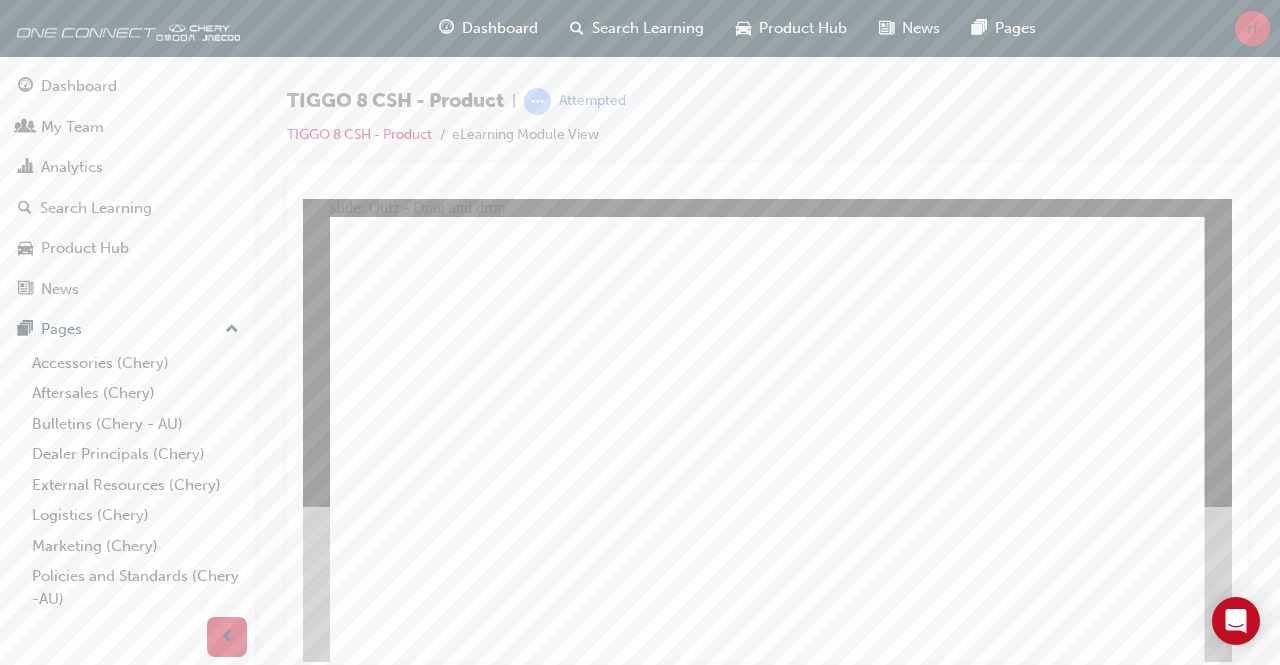 drag, startPoint x: 928, startPoint y: 259, endPoint x: 632, endPoint y: 460, distance: 357.79465 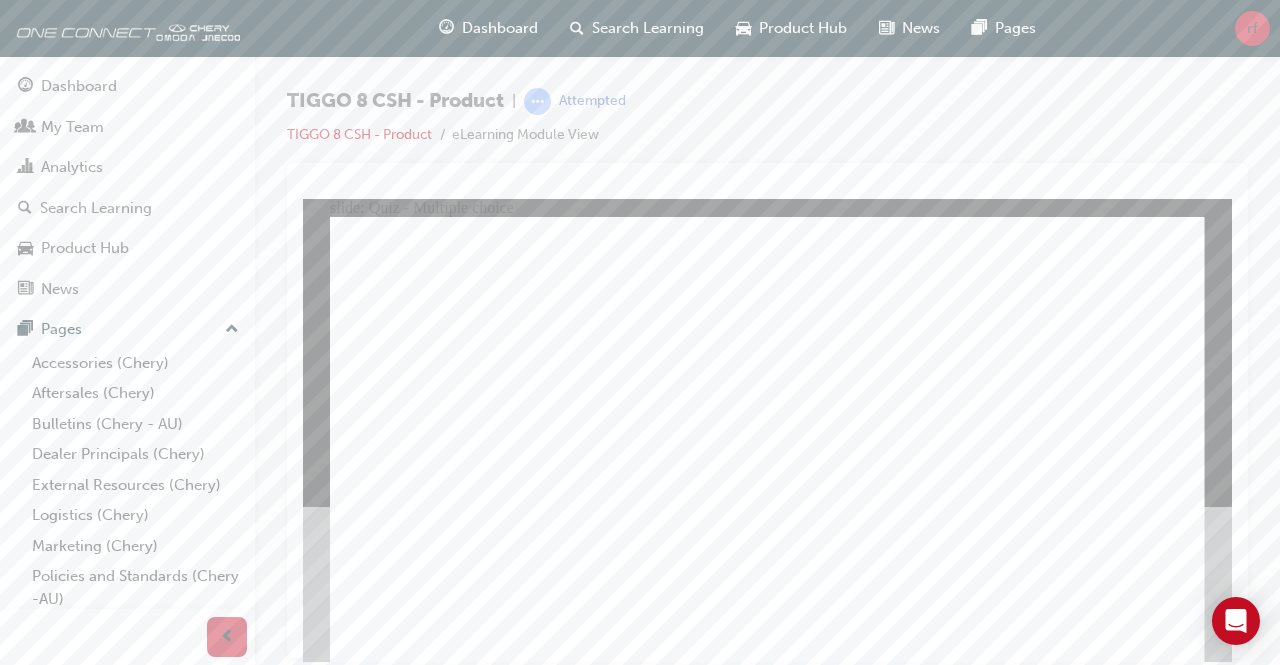 click 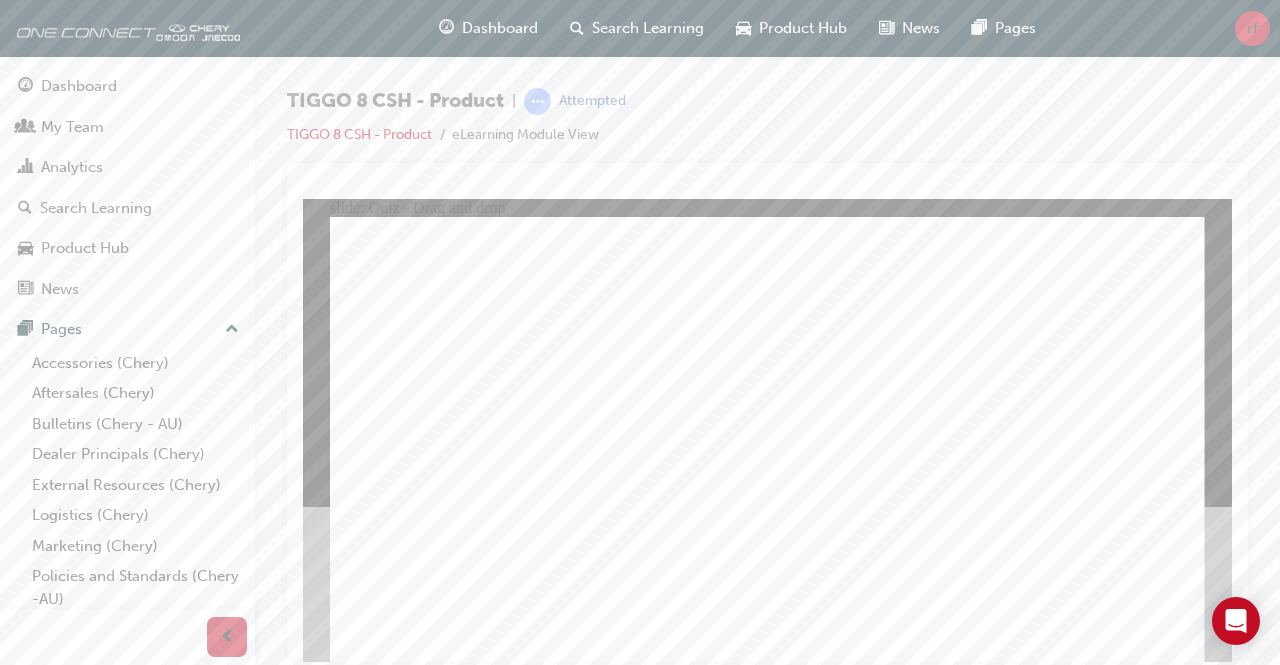 drag, startPoint x: 796, startPoint y: 270, endPoint x: 862, endPoint y: 502, distance: 241.2053 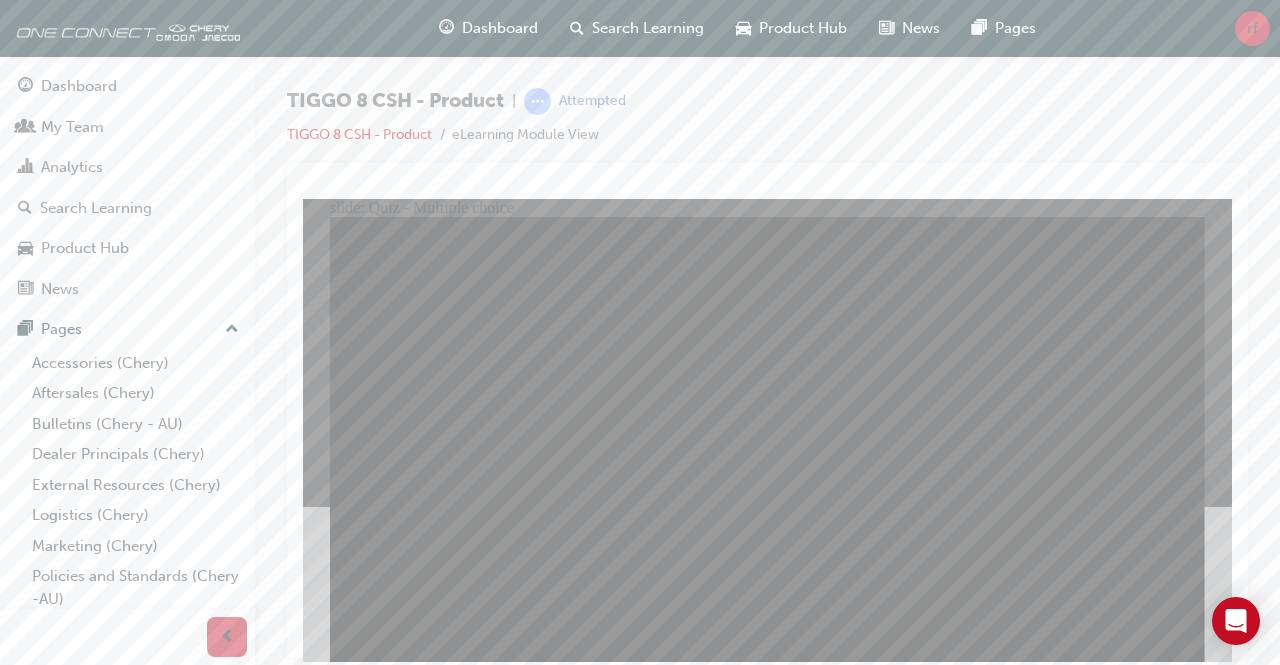 click 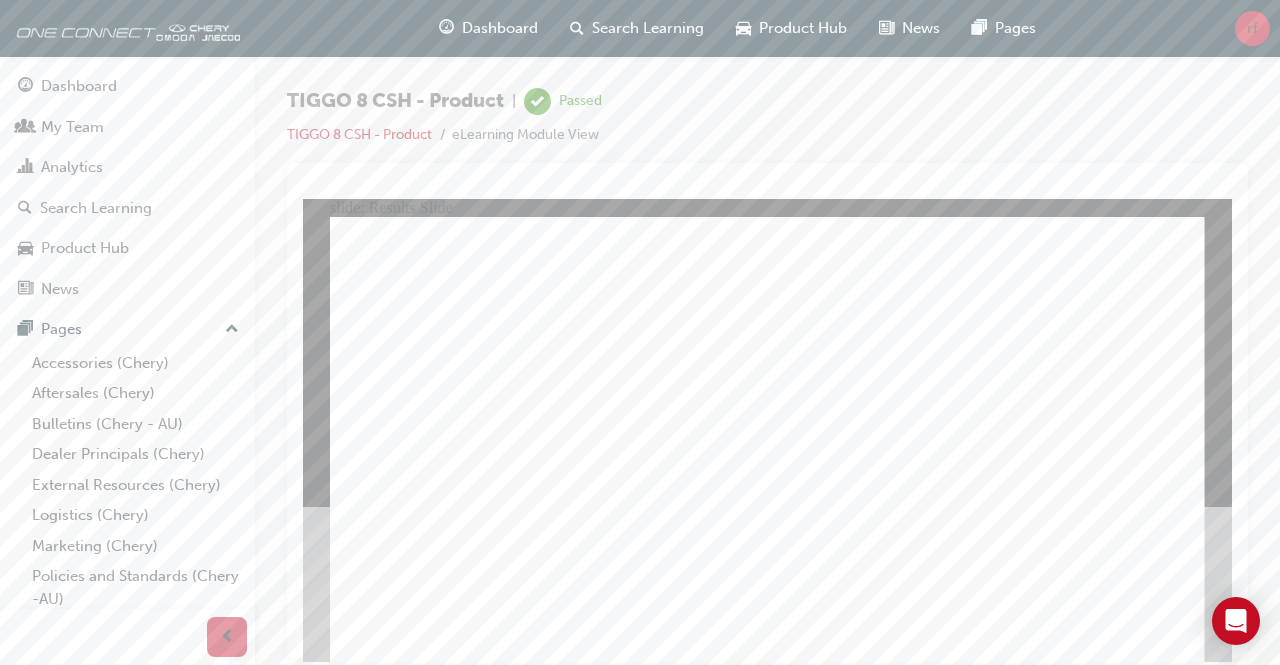 click 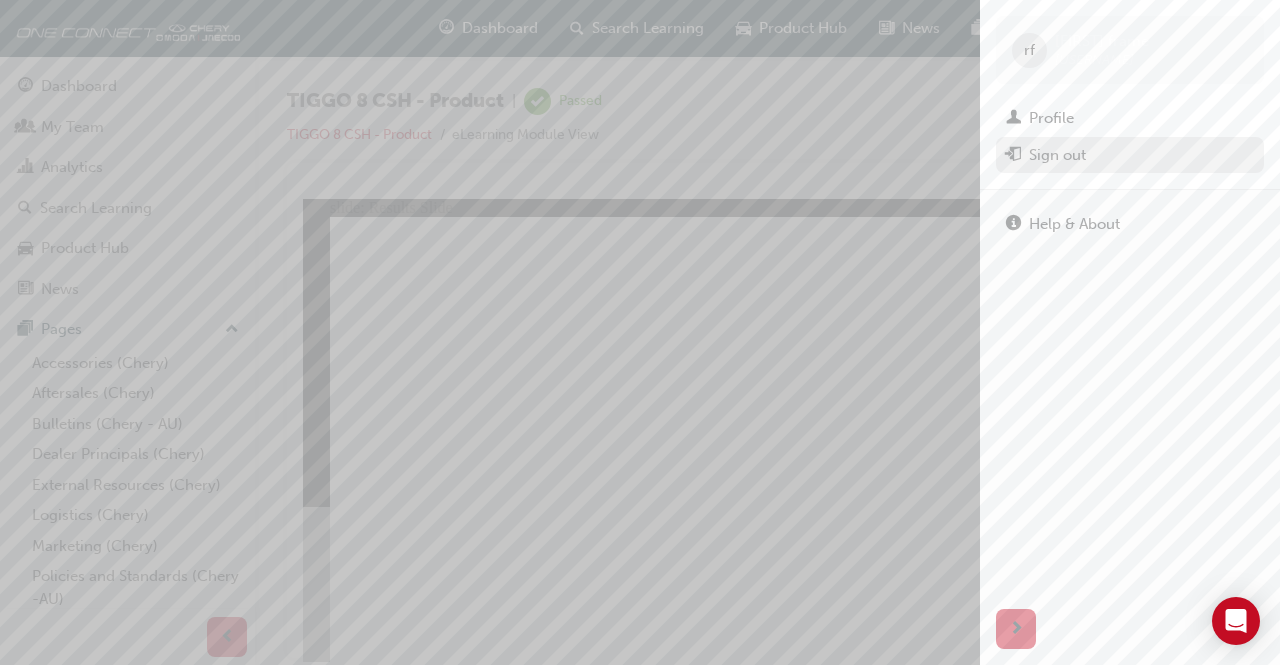 click on "Sign out" at bounding box center [1057, 155] 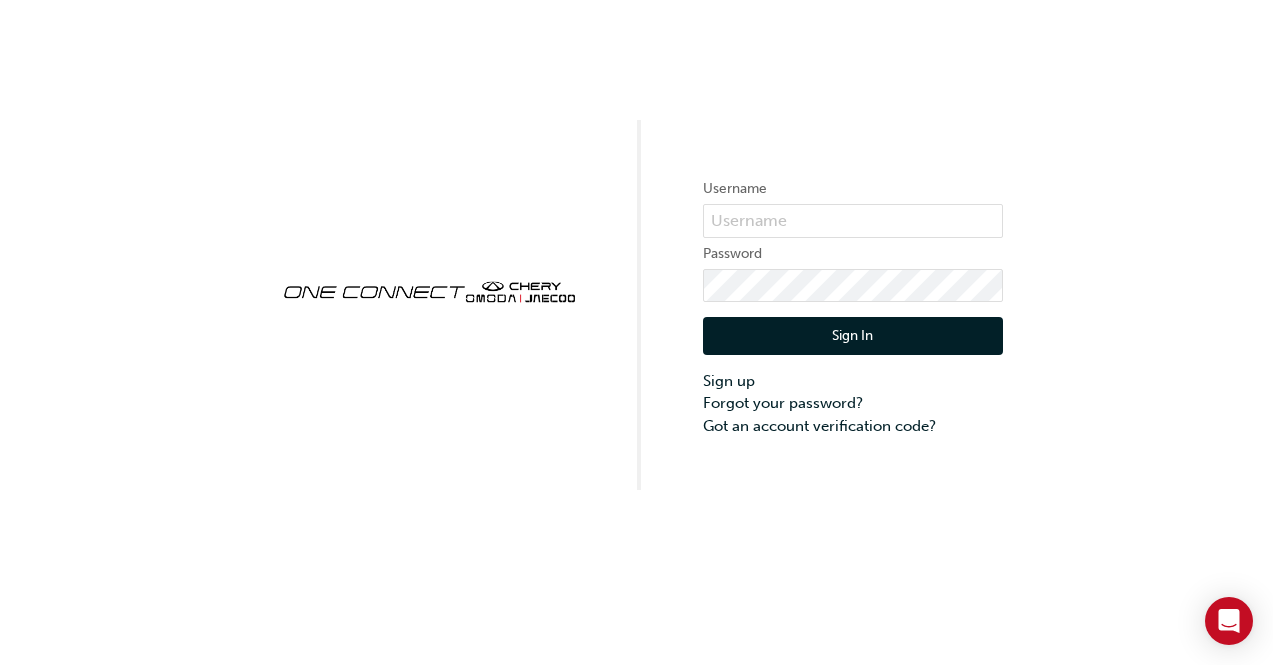 scroll, scrollTop: 0, scrollLeft: 0, axis: both 